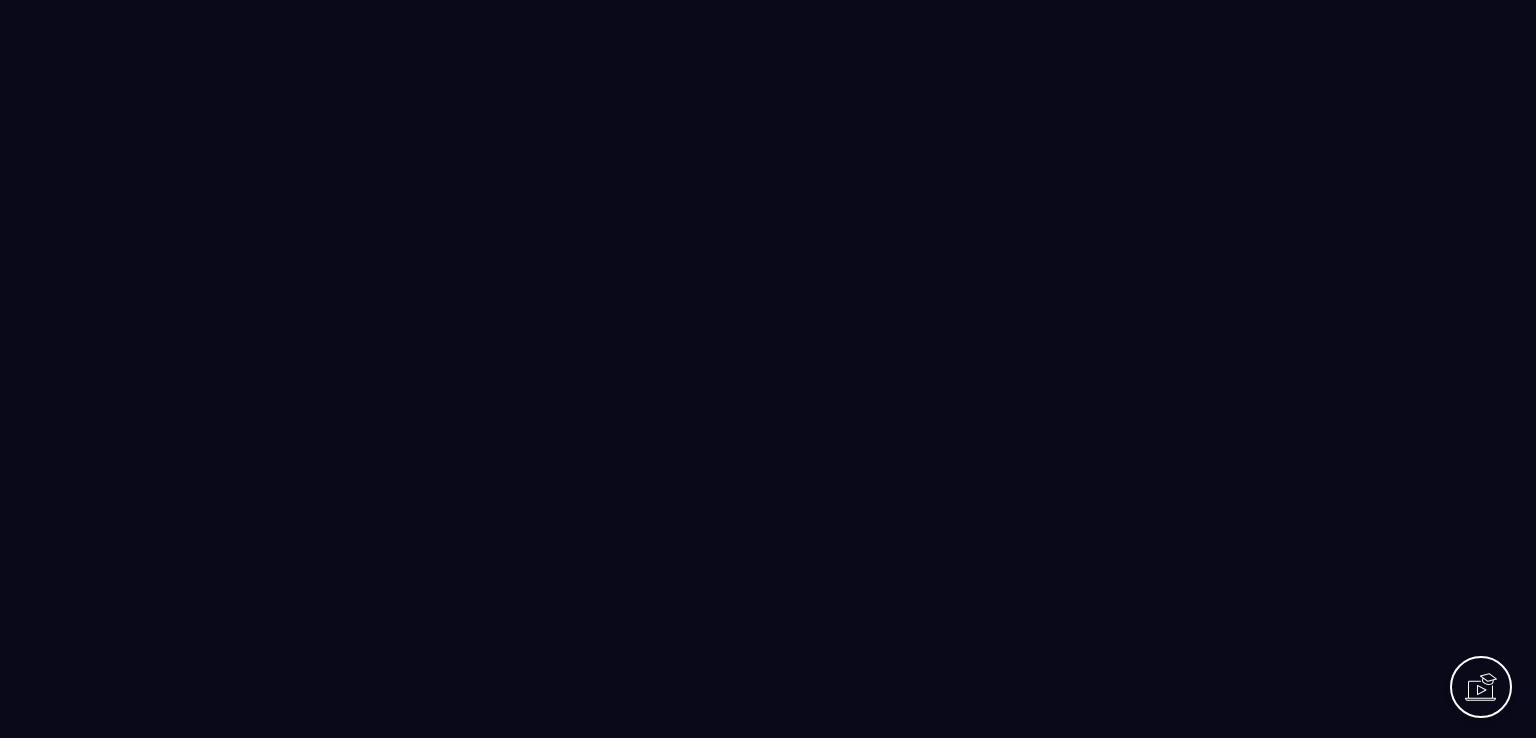 scroll, scrollTop: 0, scrollLeft: 0, axis: both 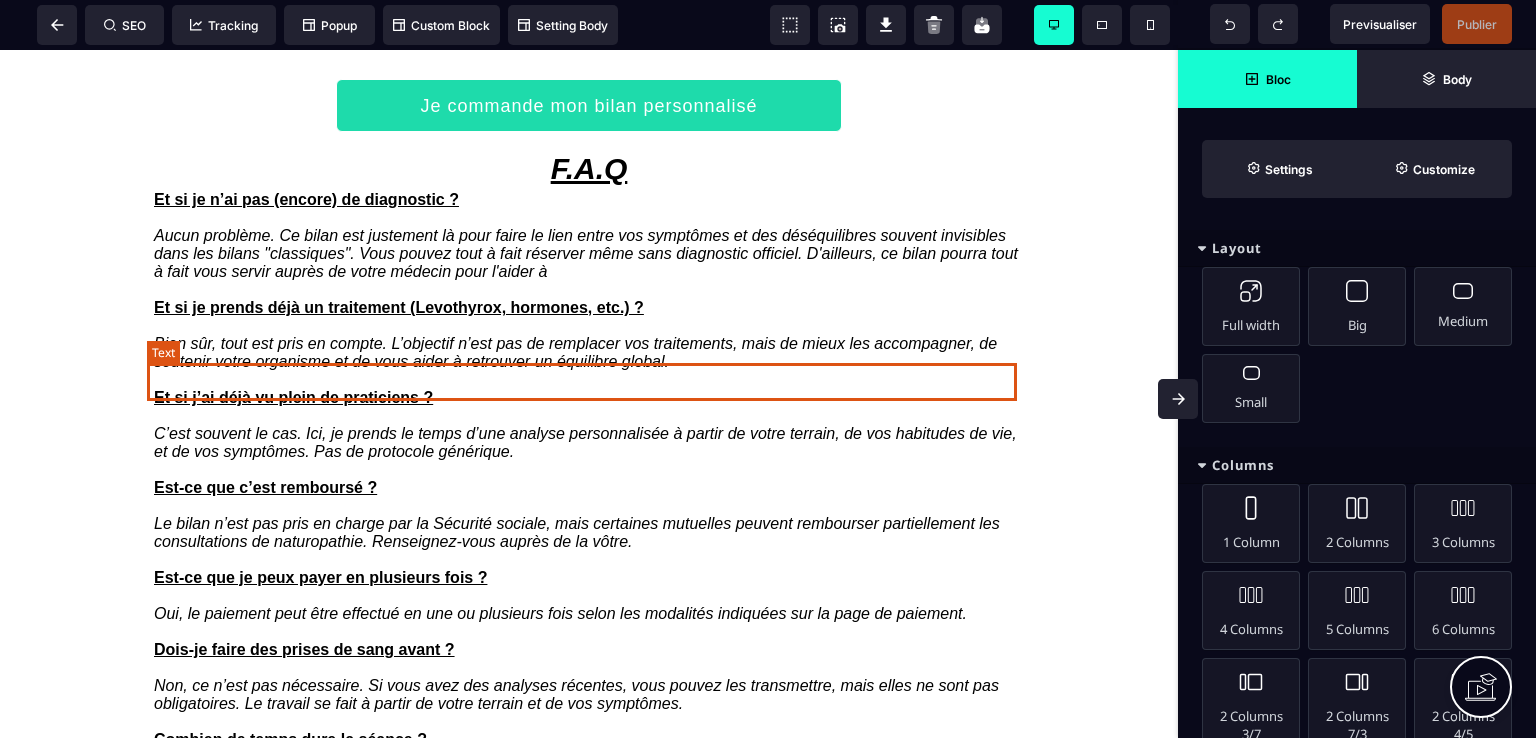 click on "Bien sûr, tout est pris en compte. L’objectif n’est pas de remplacer vos traitements, mais de mieux les accompagner, de soutenir votre organisme et de vous aider à retrouver un équilibre global." at bounding box center (589, 353) 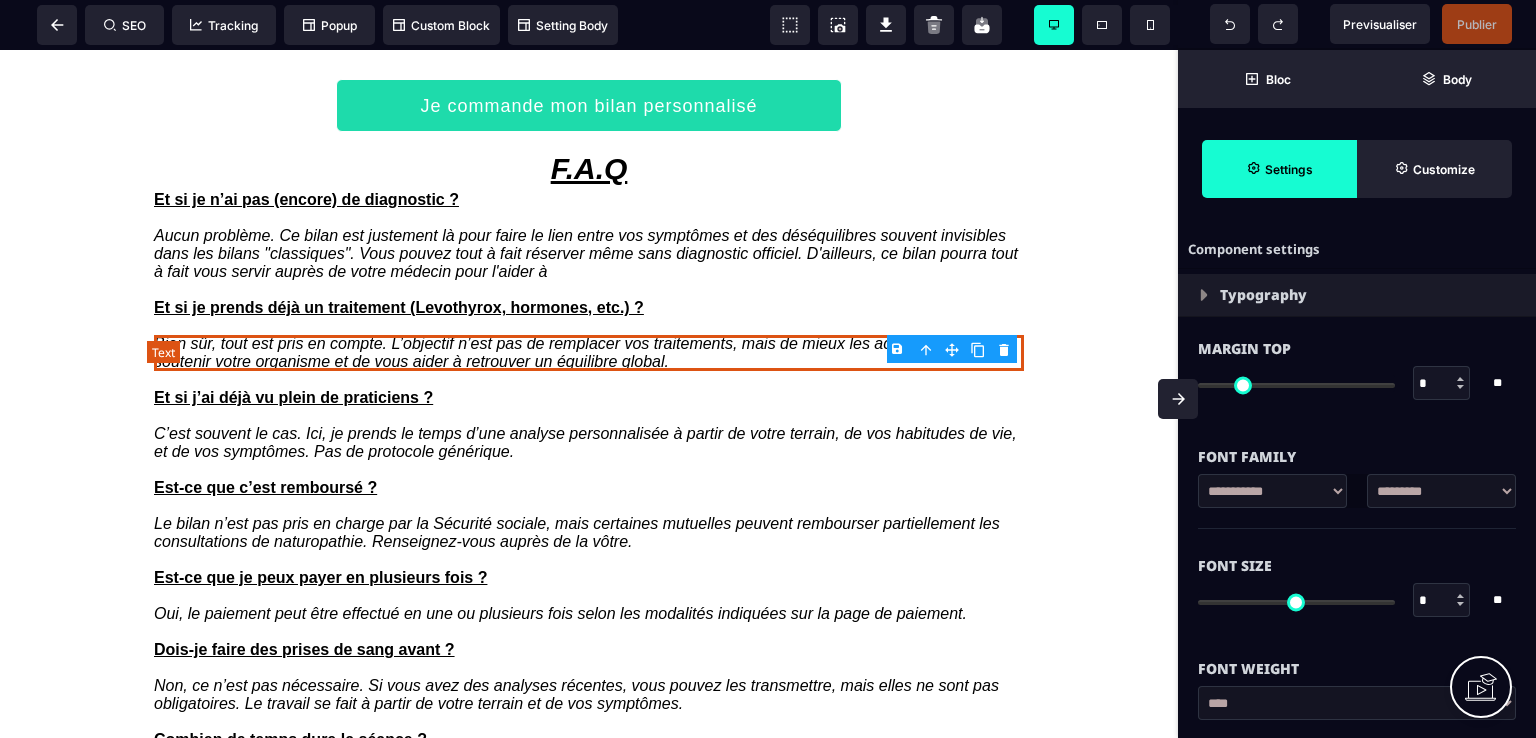 click on "Bien sûr, tout est pris en compte. L’objectif n’est pas de remplacer vos traitements, mais de mieux les accompagner, de soutenir votre organisme et de vous aider à retrouver un équilibre global." at bounding box center (589, 353) 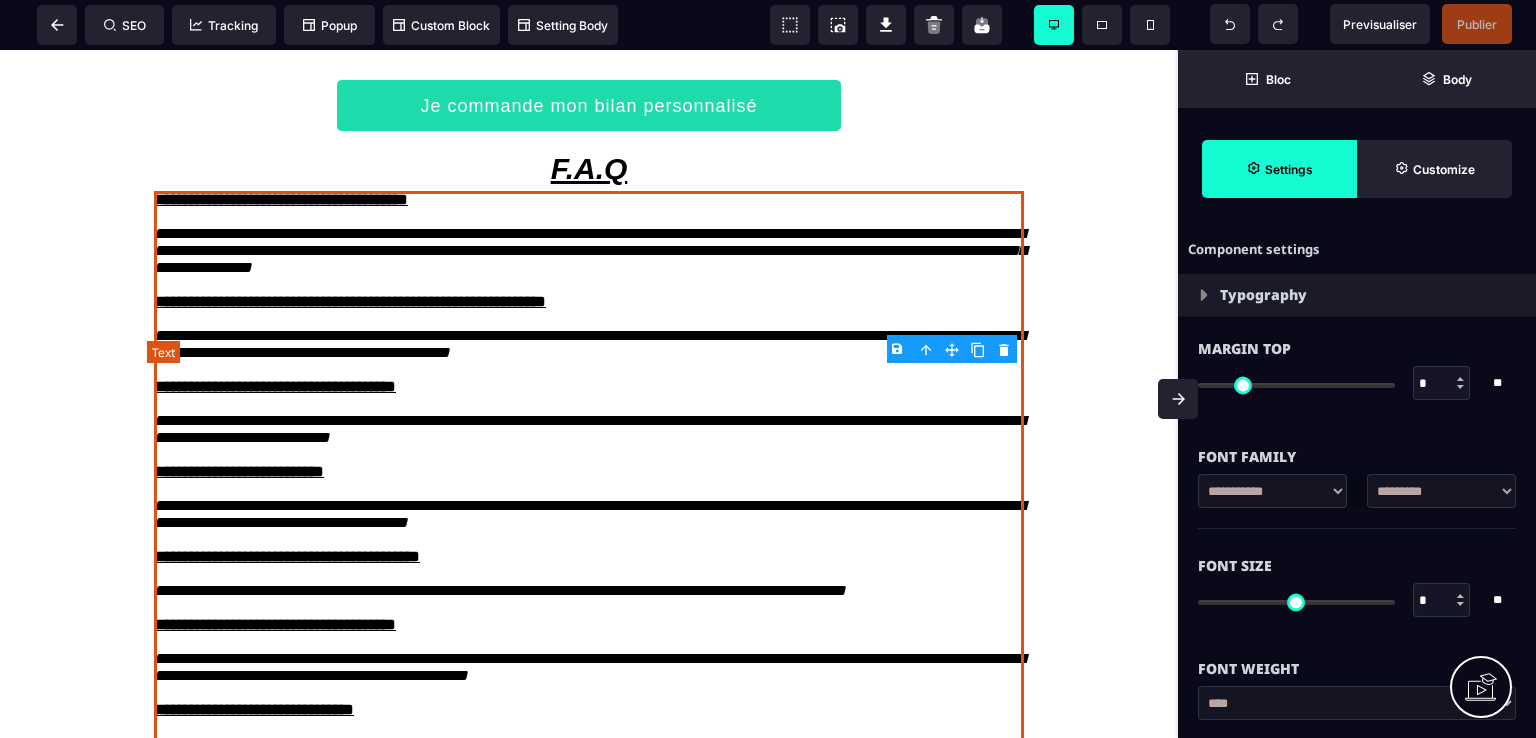 select on "***" 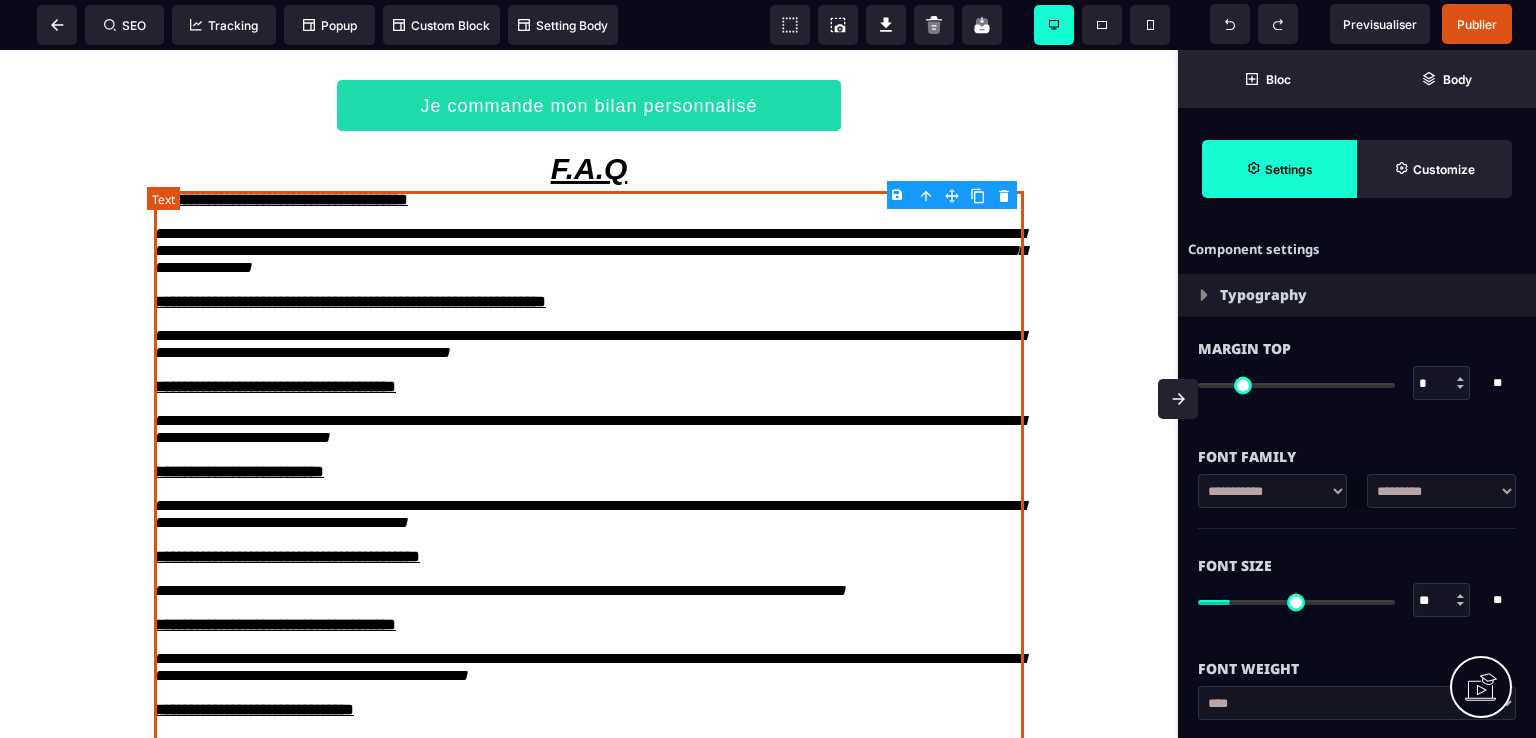 type on "*" 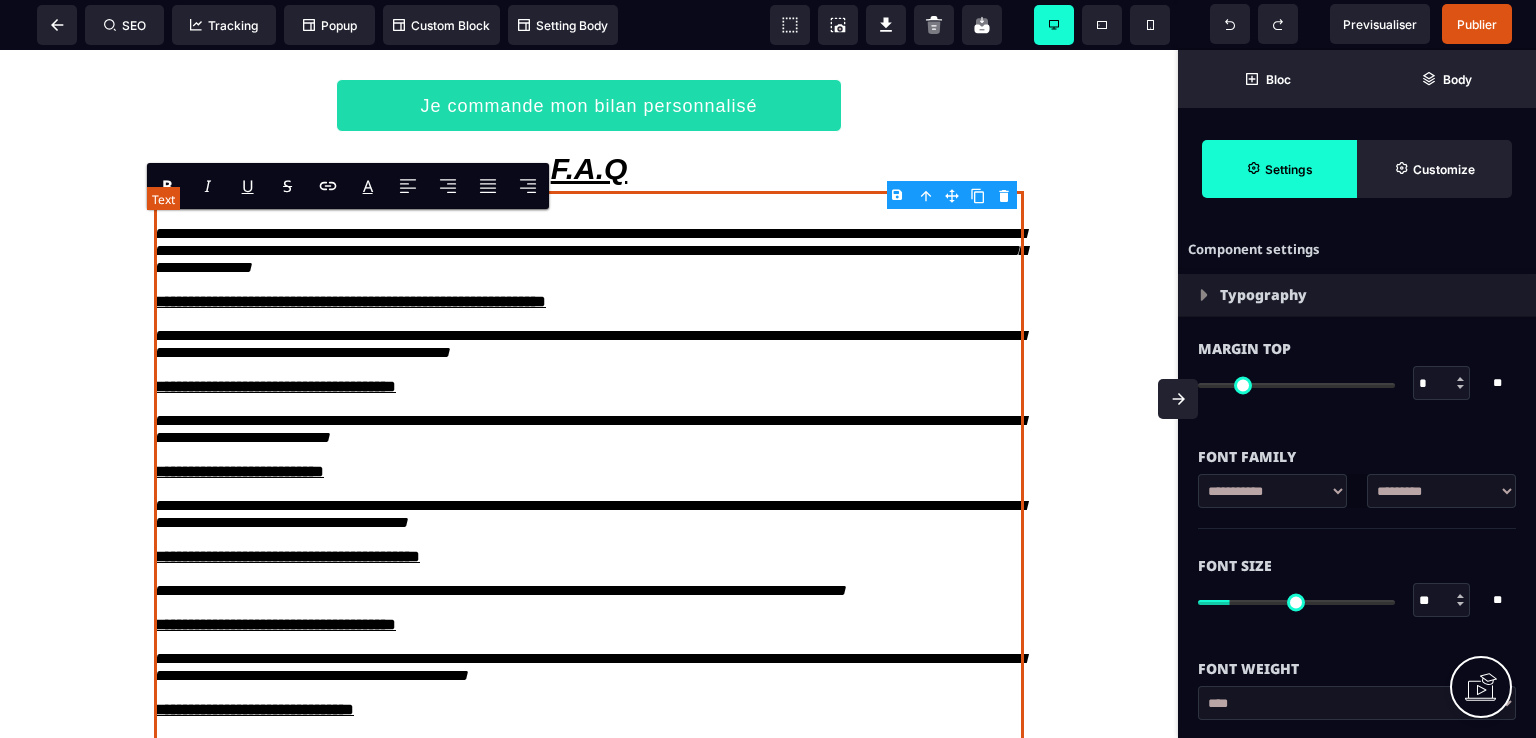 type 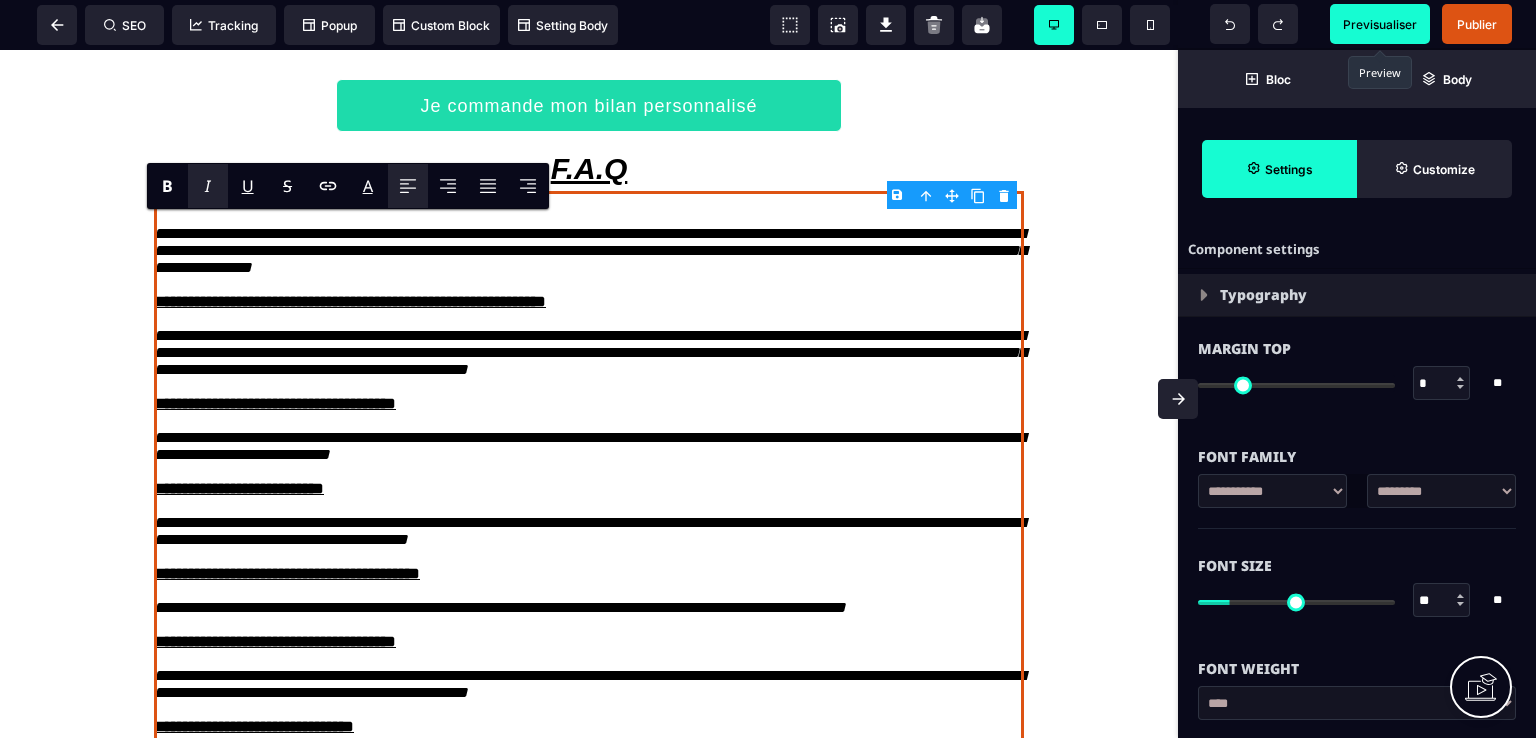 click on "Previsualiser" at bounding box center (1380, 24) 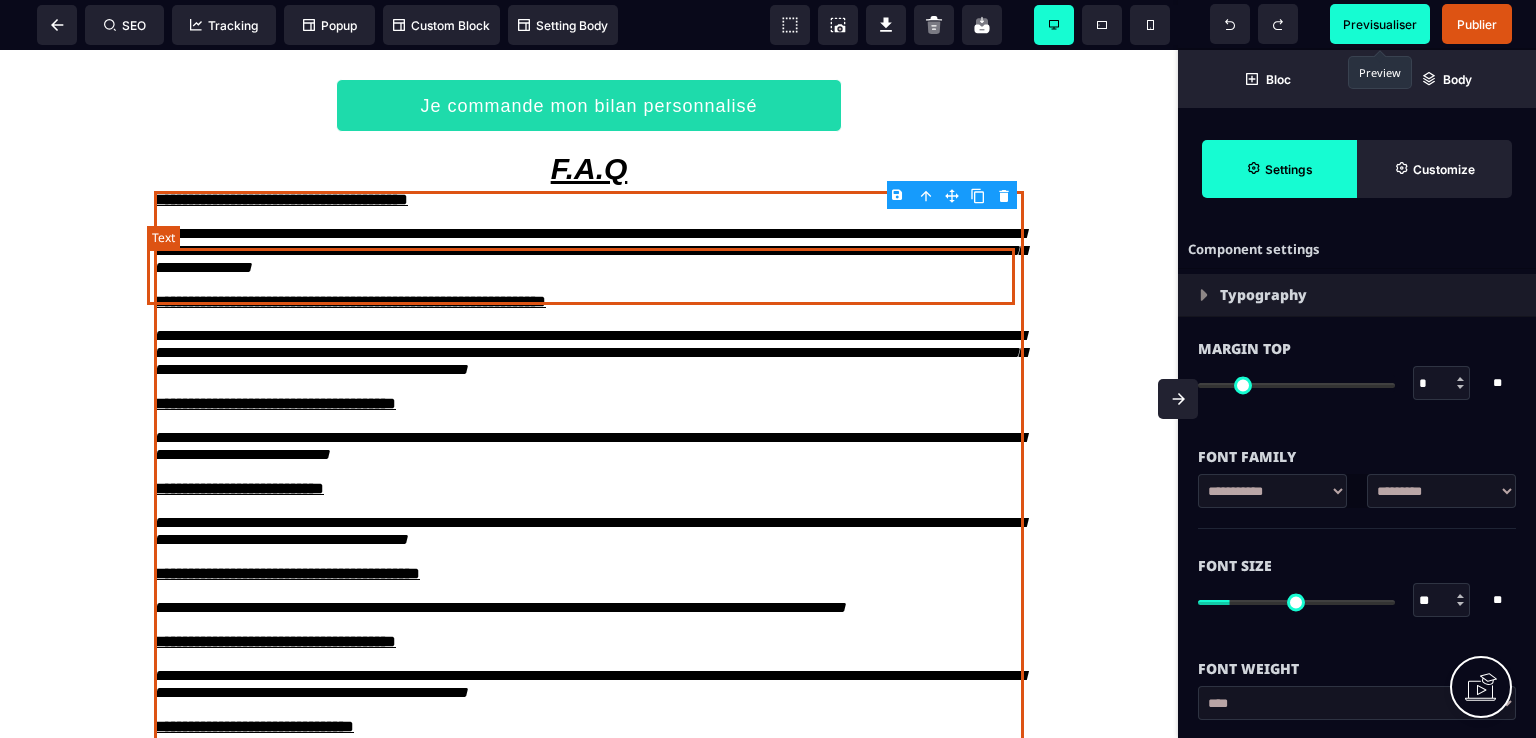 click on "**********" at bounding box center (590, 250) 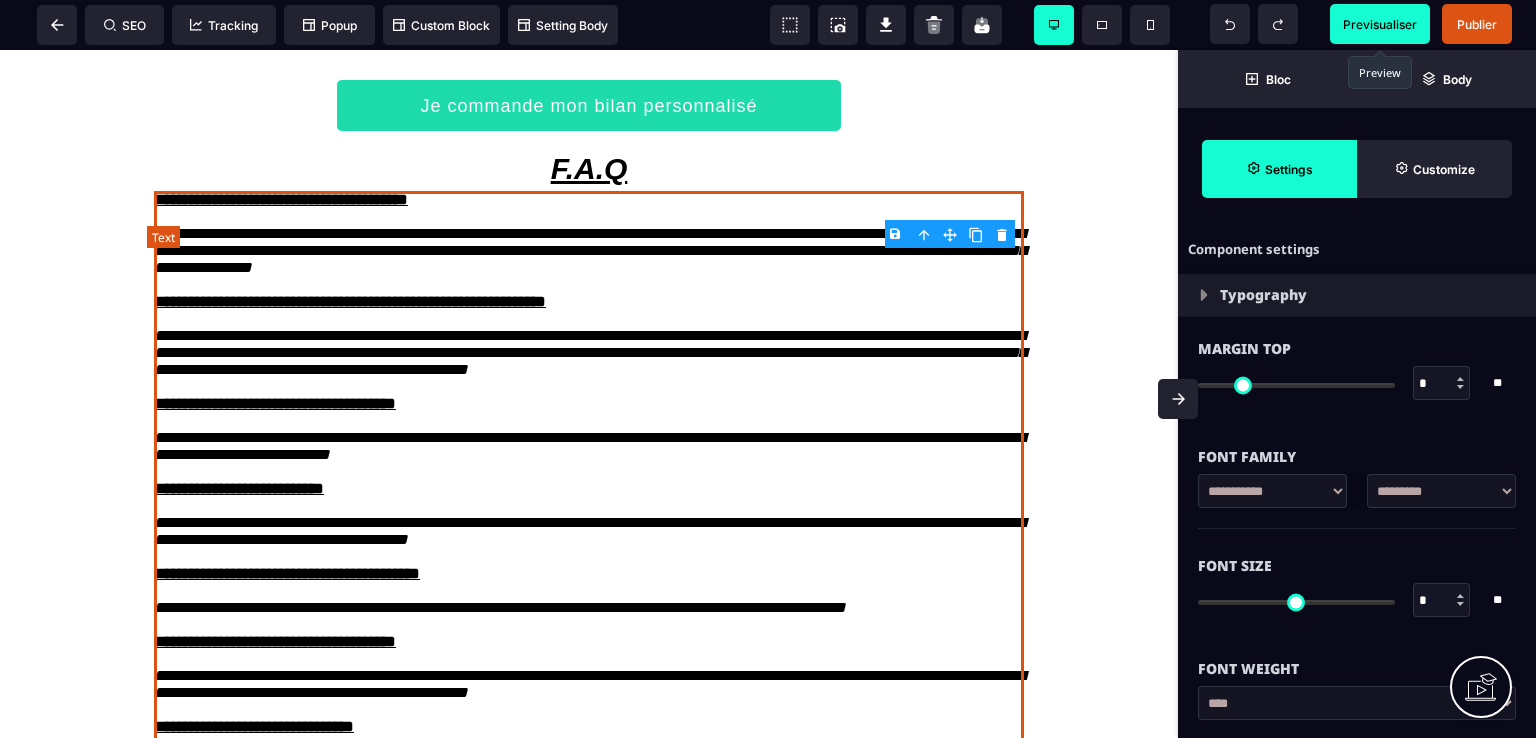 type on "*" 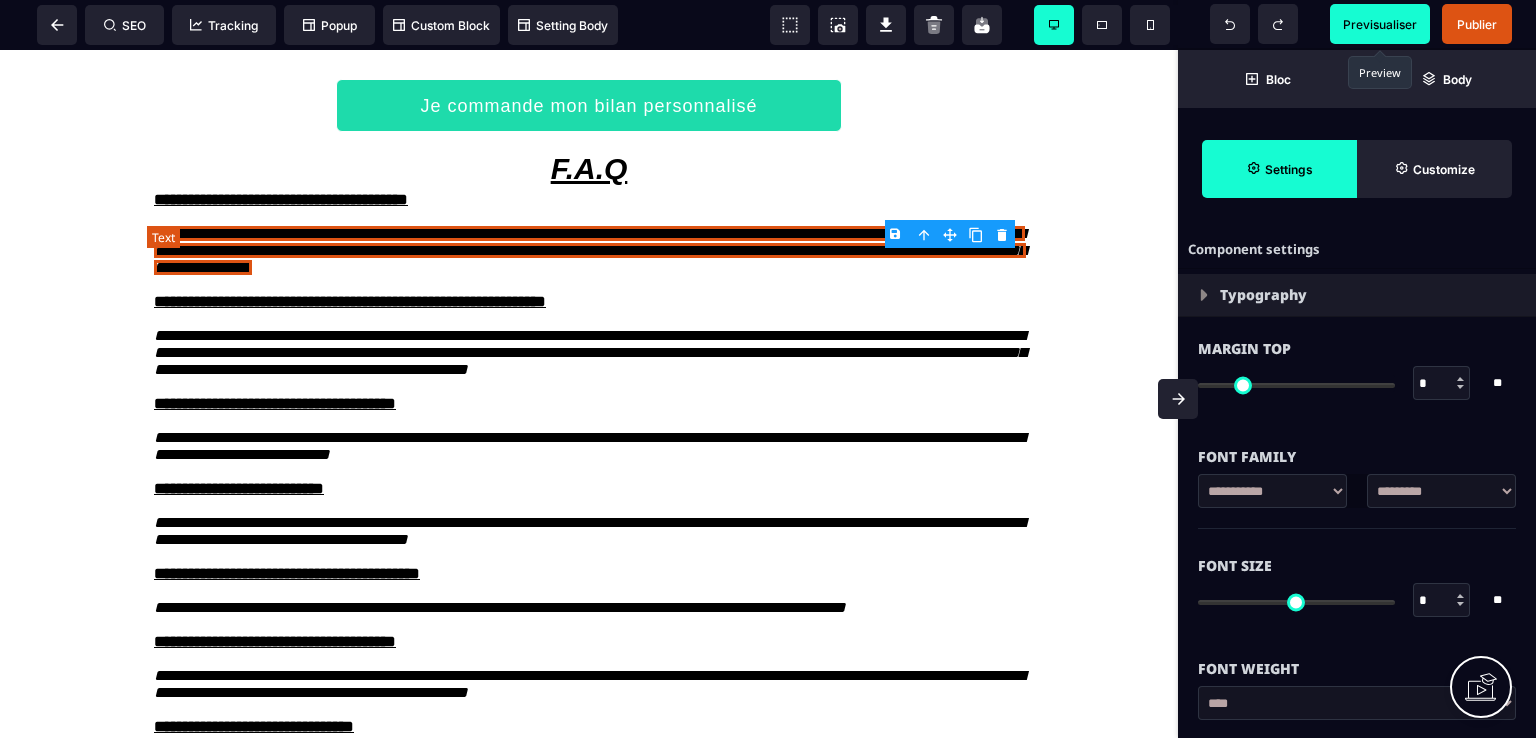 click on "**********" at bounding box center (590, 250) 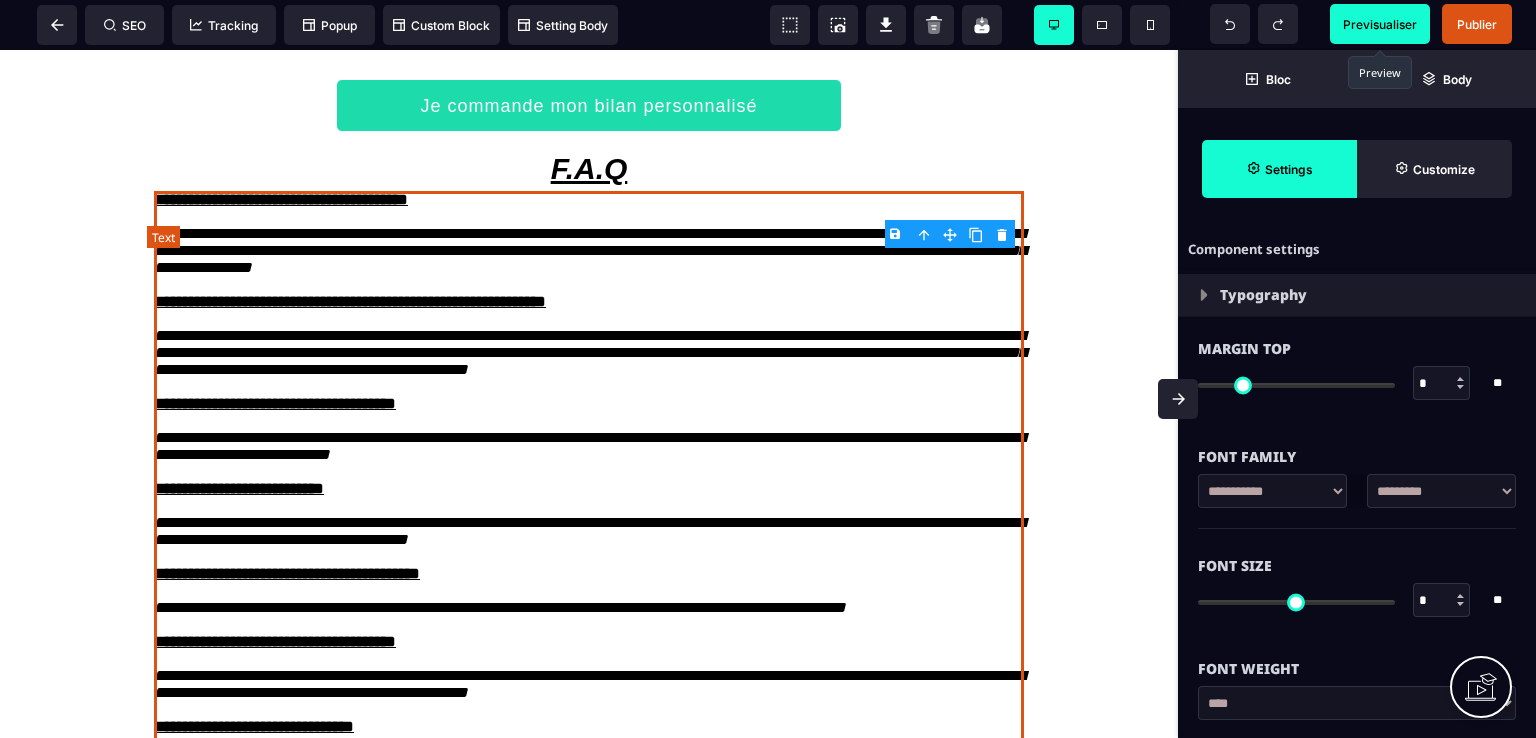 select on "***" 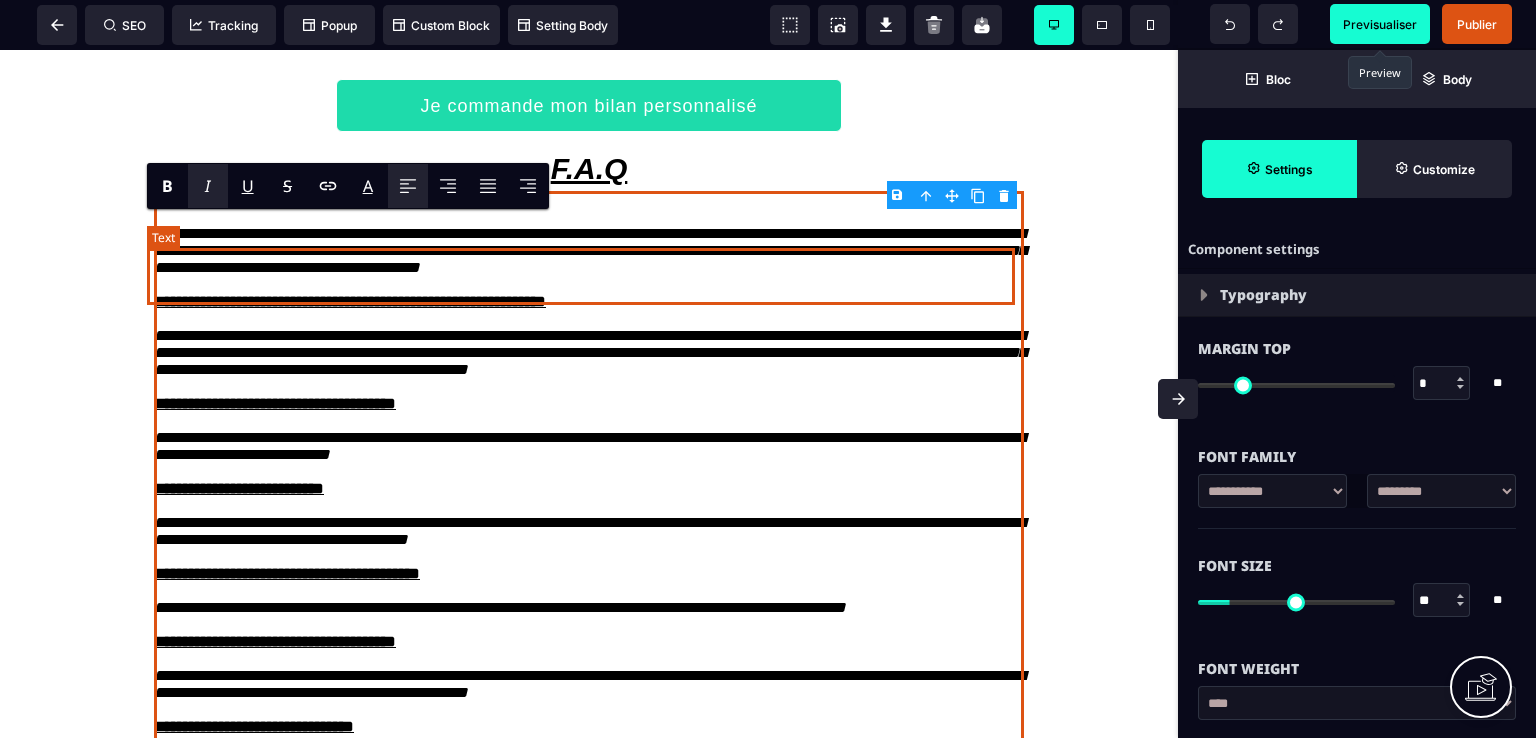 click on "**********" at bounding box center (590, 250) 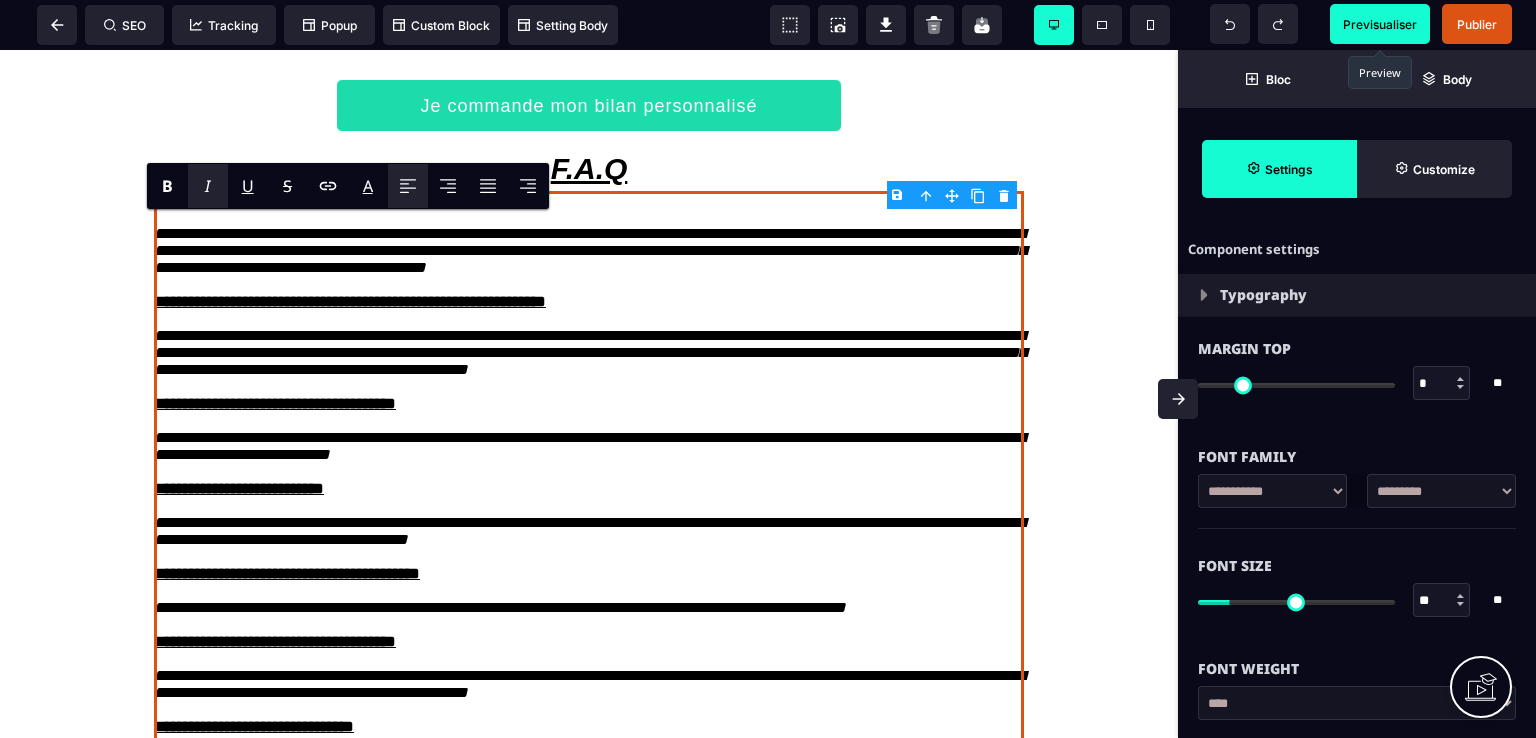 click at bounding box center (589, 505) 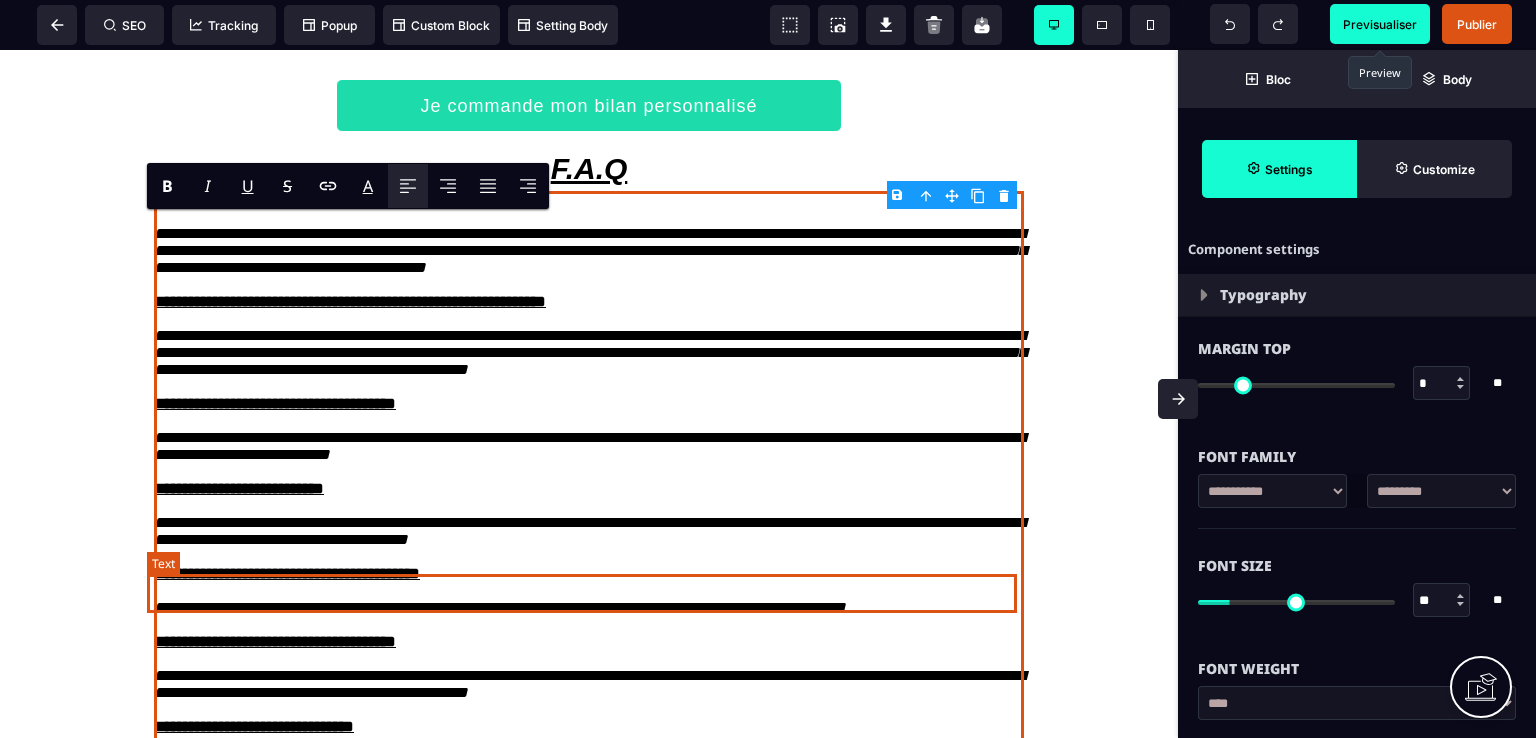click on "**********" at bounding box center [589, 531] 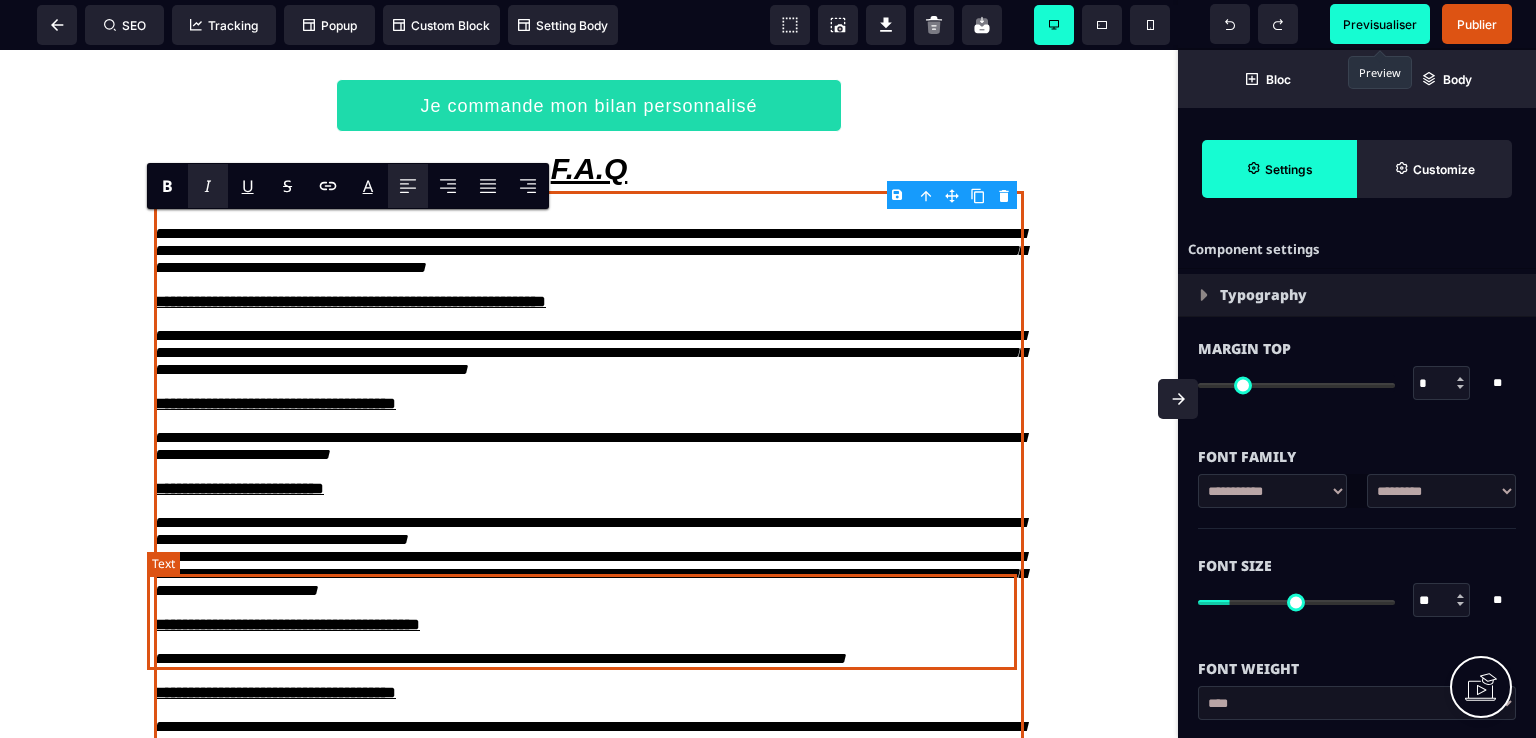 click on "**********" at bounding box center [589, 556] 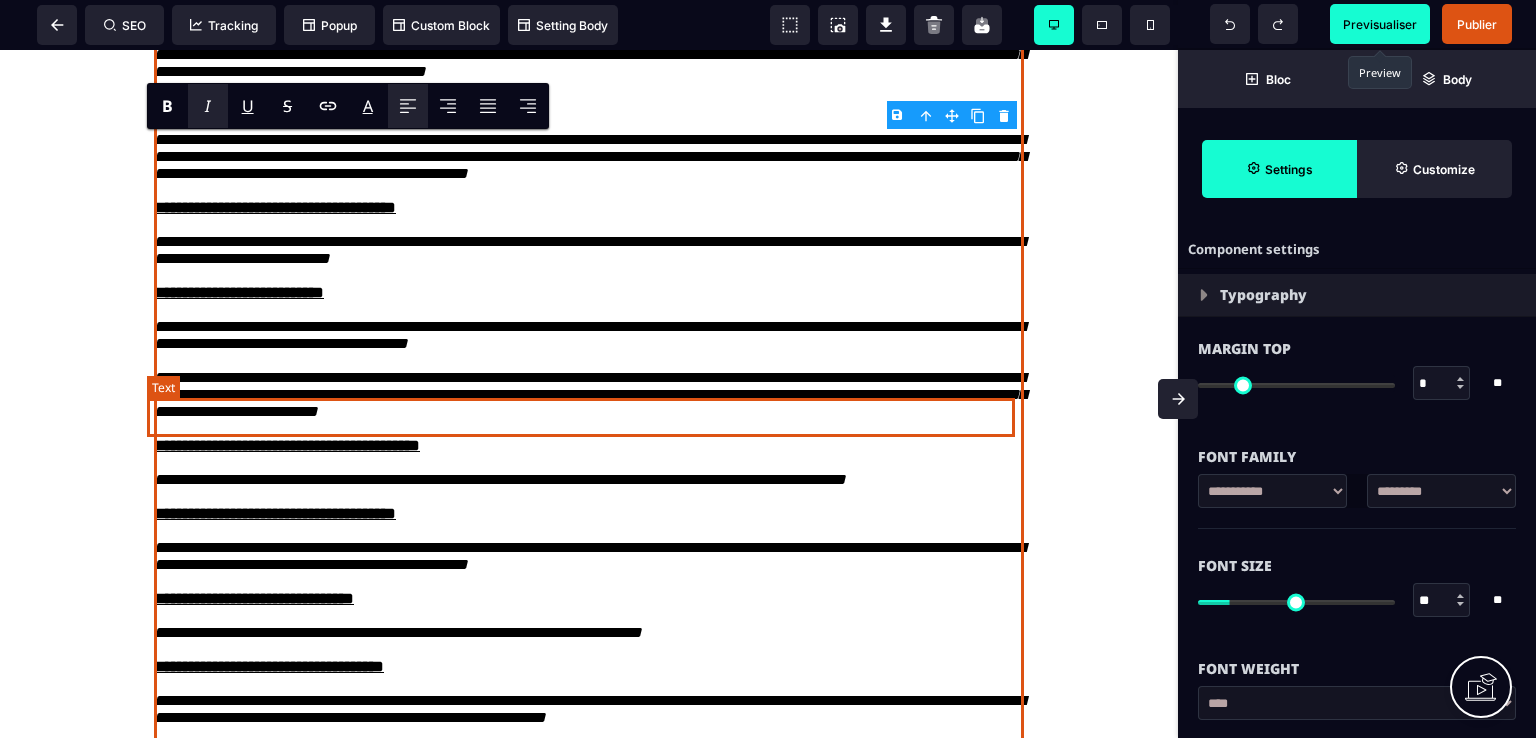 scroll, scrollTop: 2579, scrollLeft: 0, axis: vertical 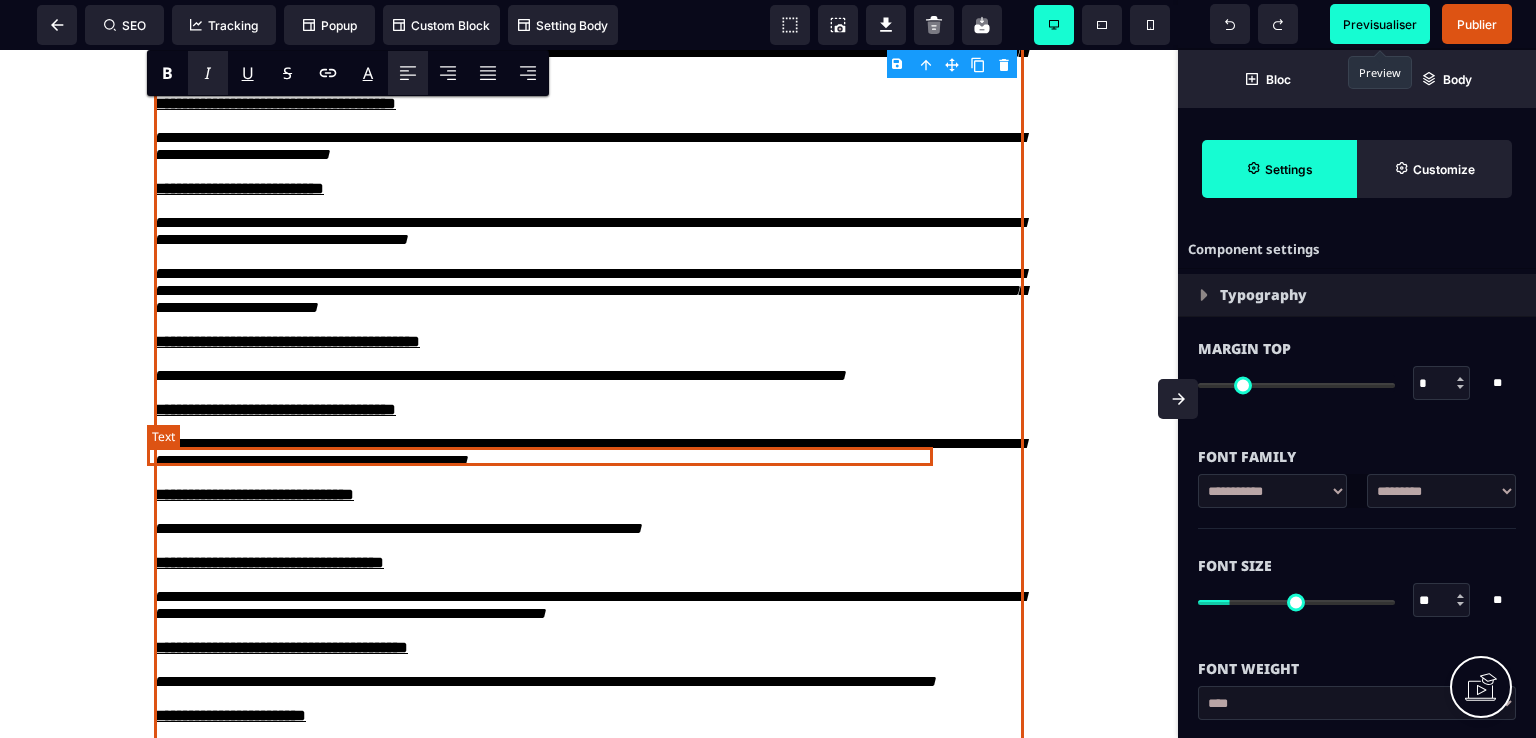 click on "**********" at bounding box center [500, 375] 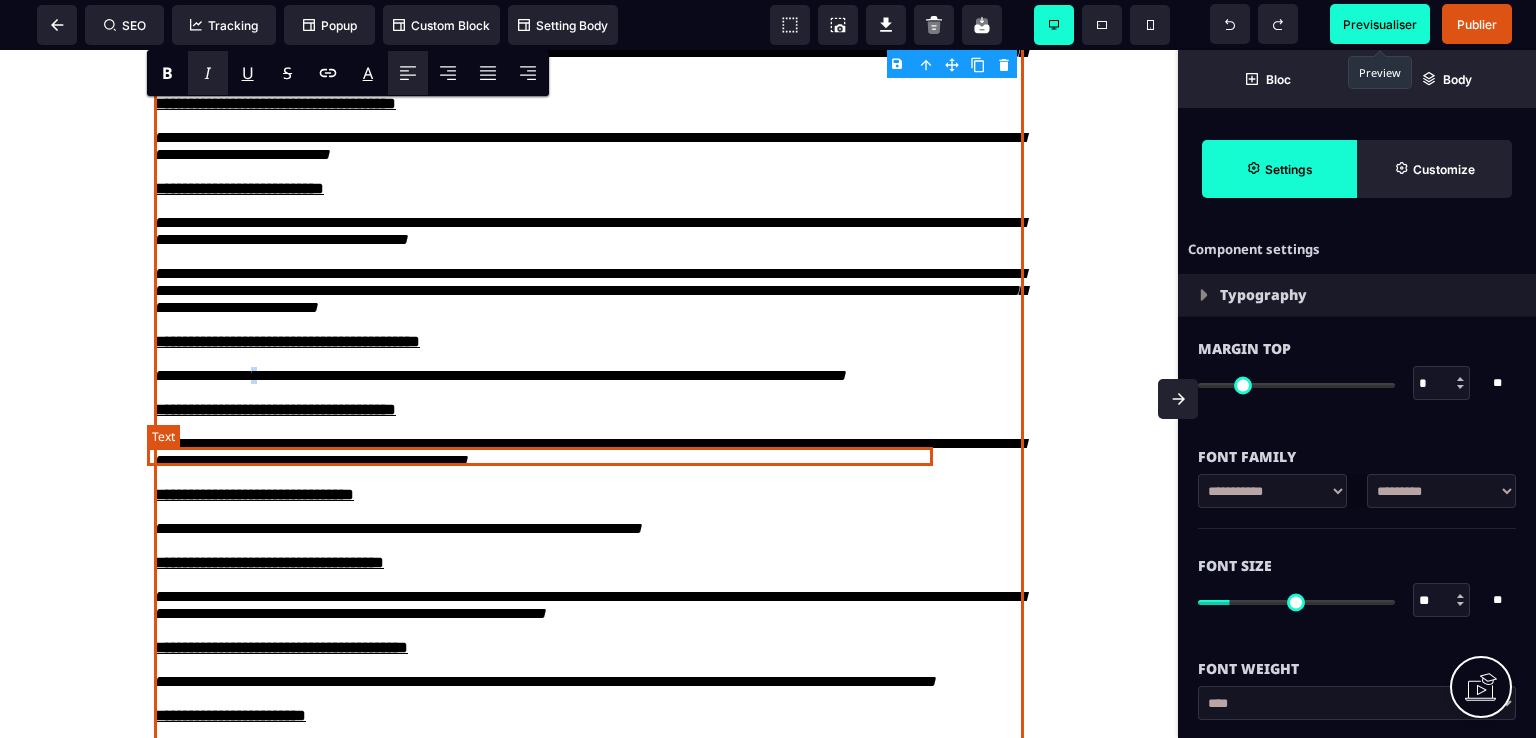 click on "**********" at bounding box center (500, 375) 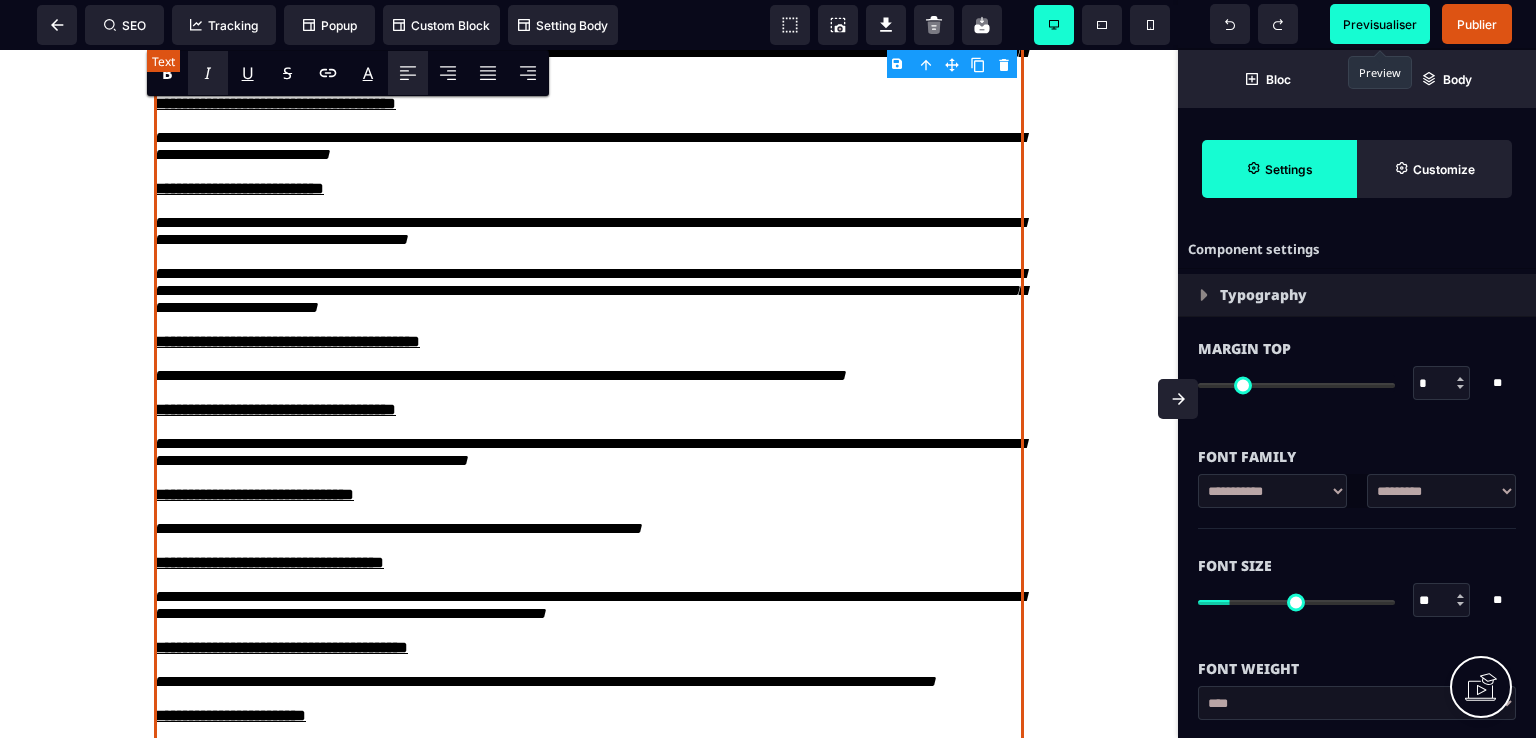 click on "**********" at bounding box center [500, 375] 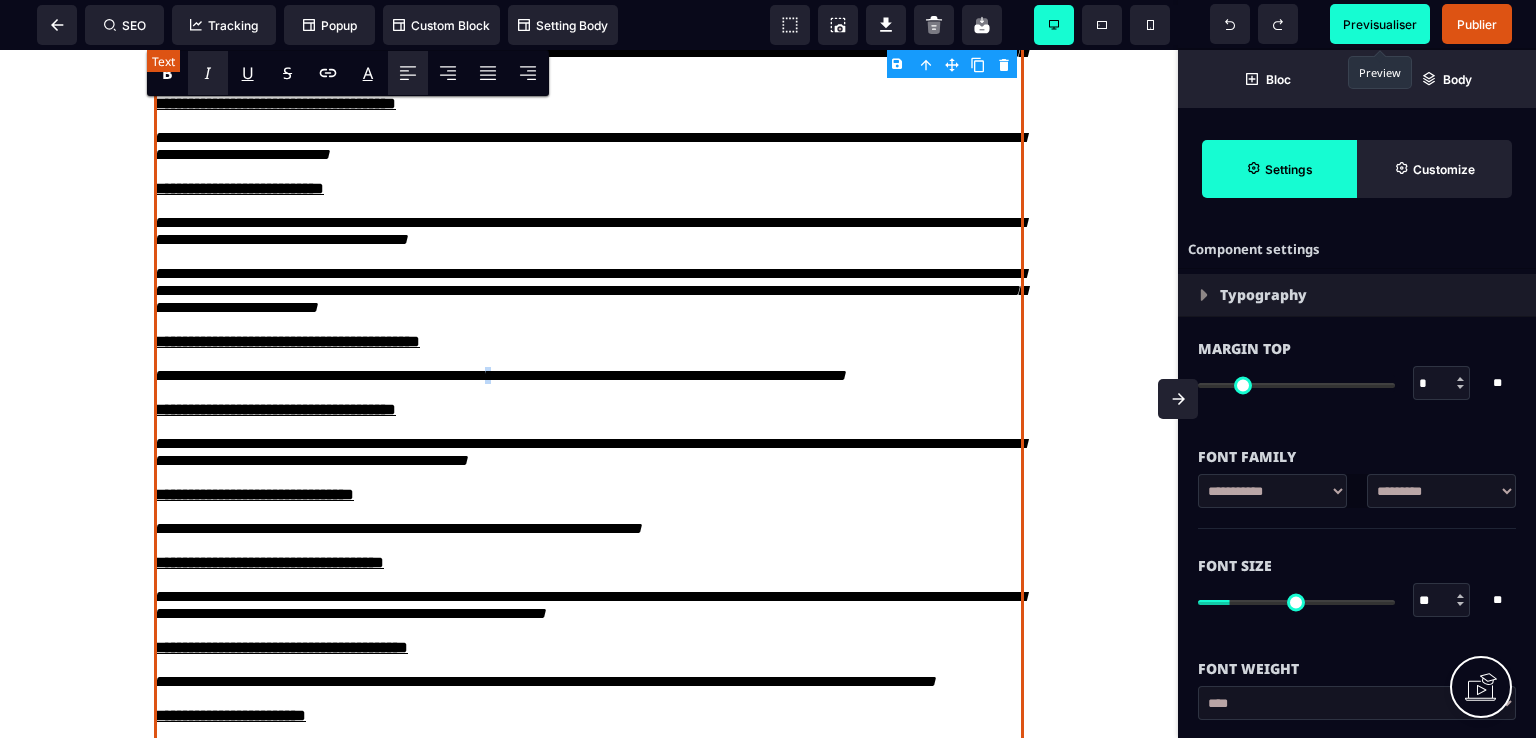 click on "**********" at bounding box center (500, 375) 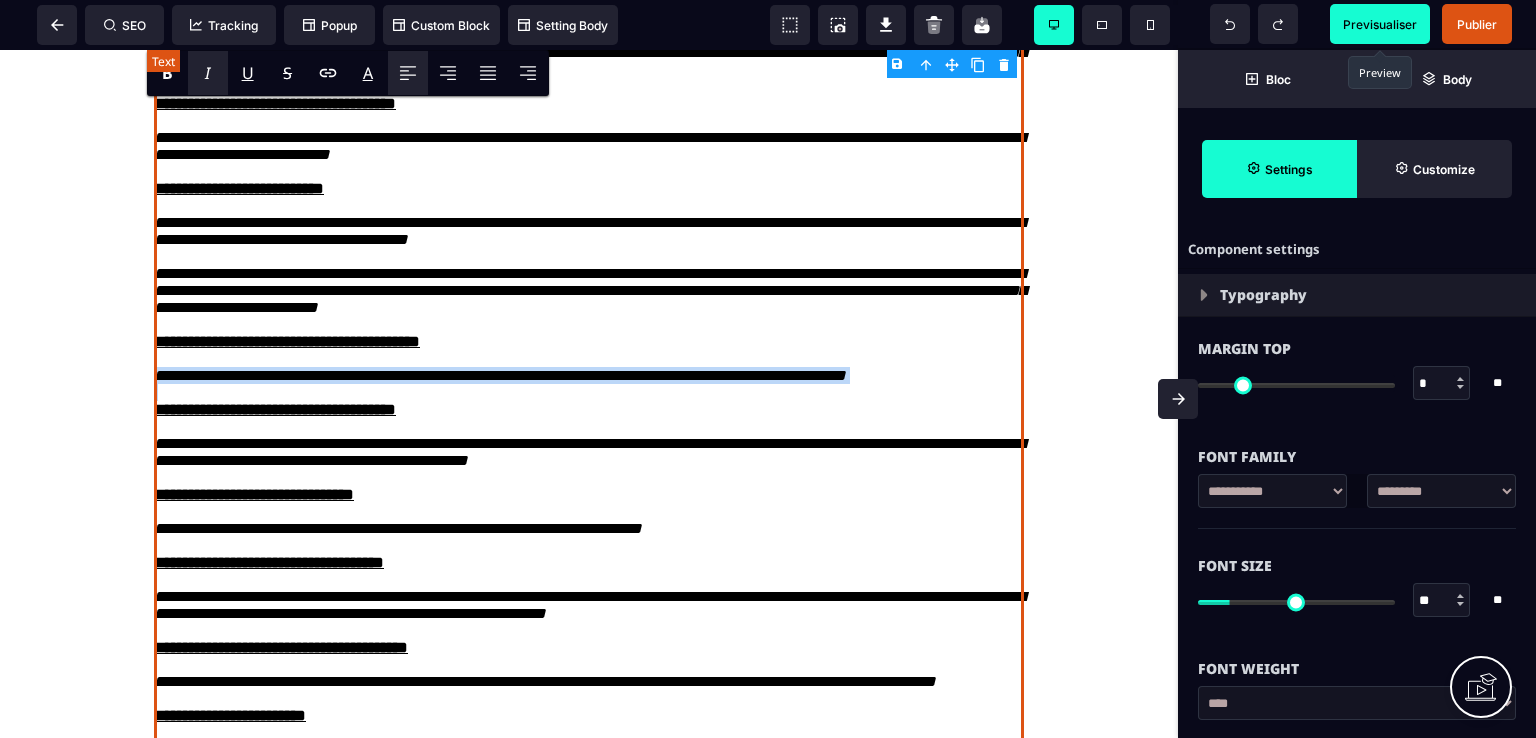 click on "**********" at bounding box center (500, 375) 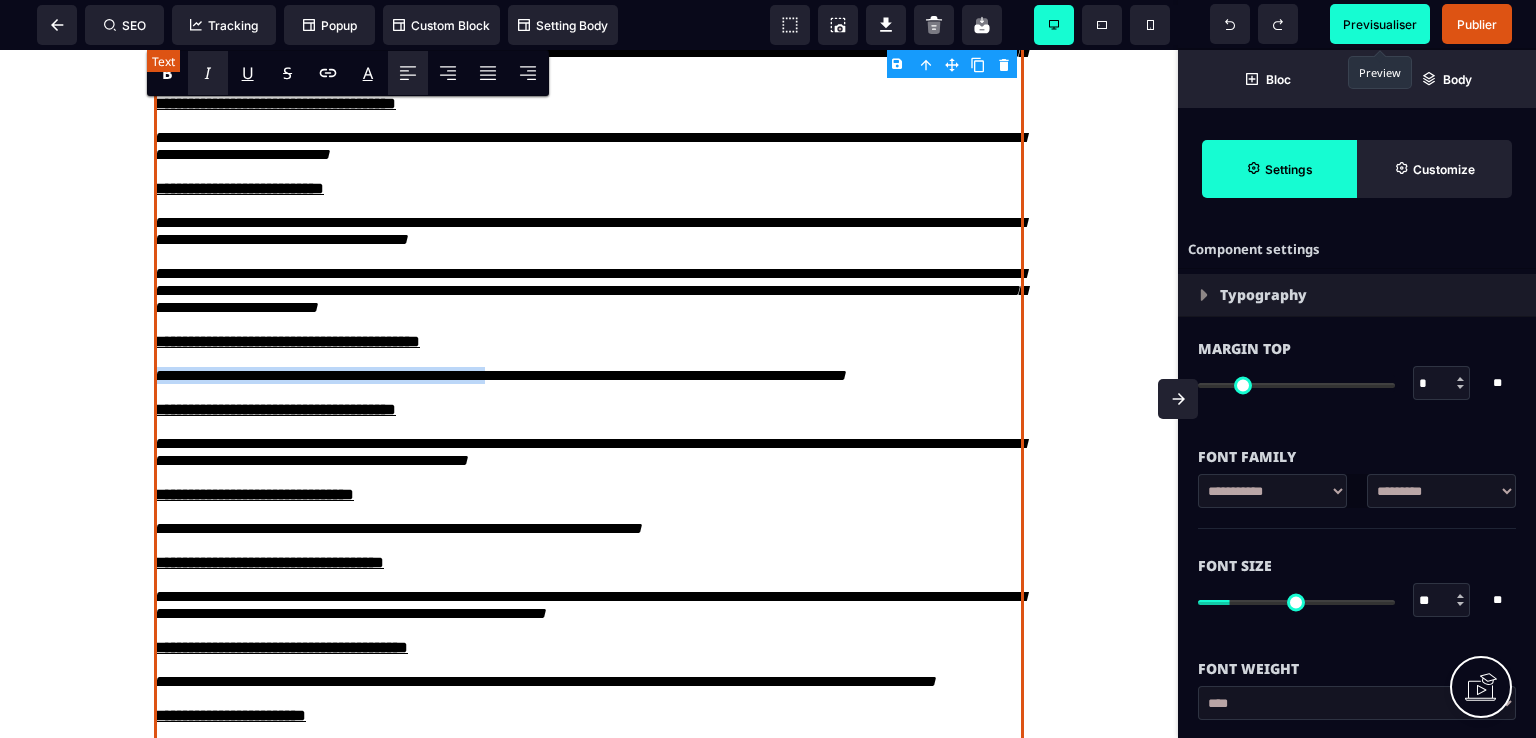 drag, startPoint x: 521, startPoint y: 458, endPoint x: 151, endPoint y: 461, distance: 370.01218 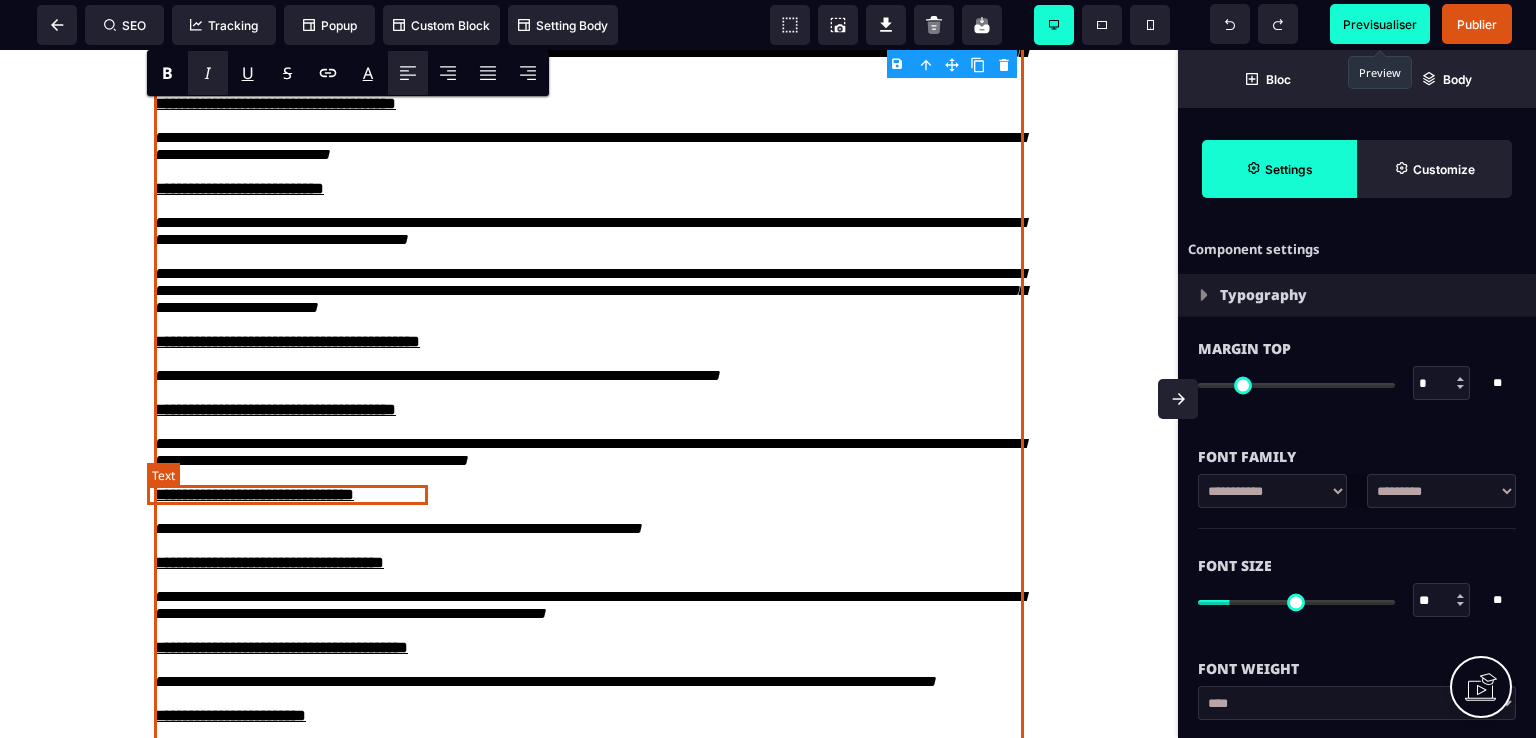 click on "**********" at bounding box center (275, 409) 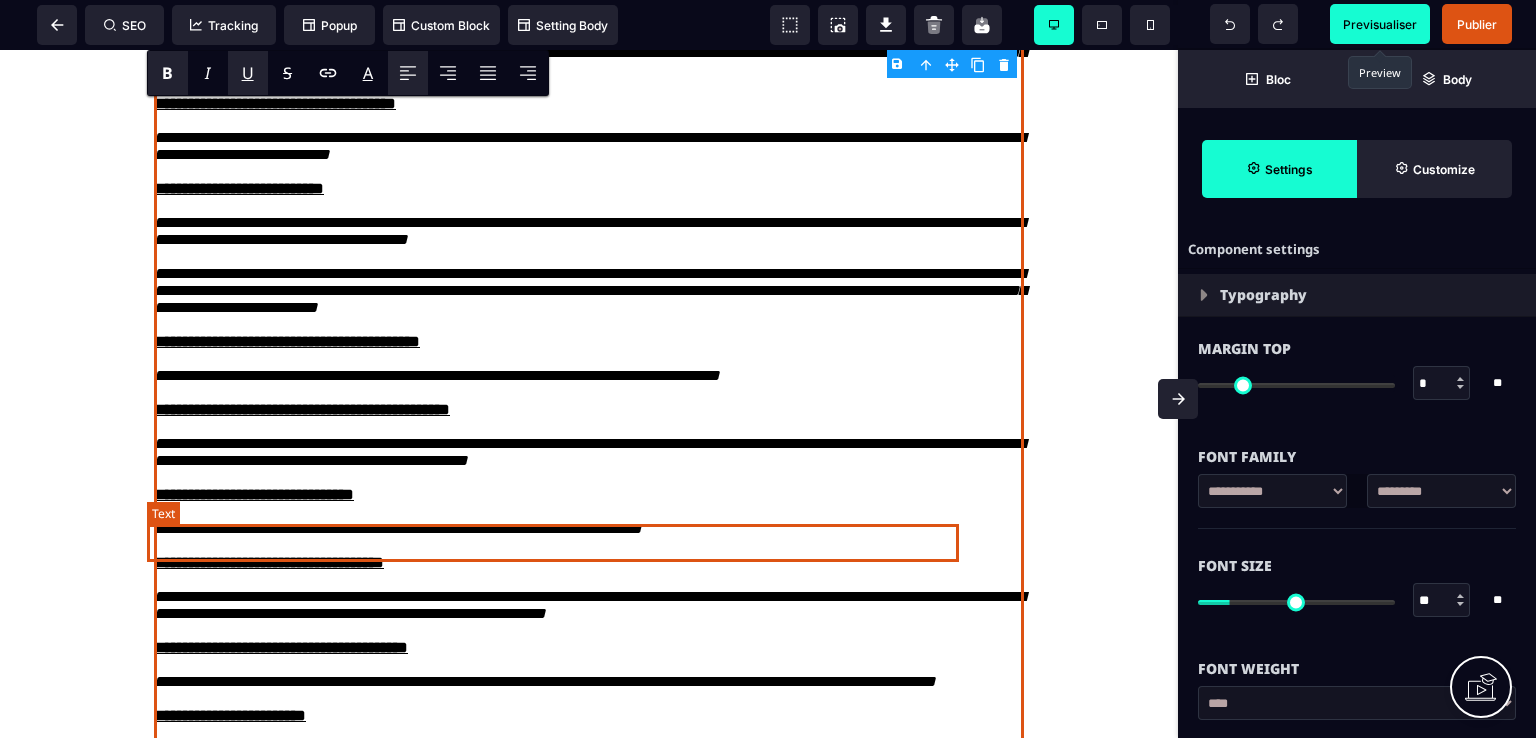 click on "**********" at bounding box center [589, 452] 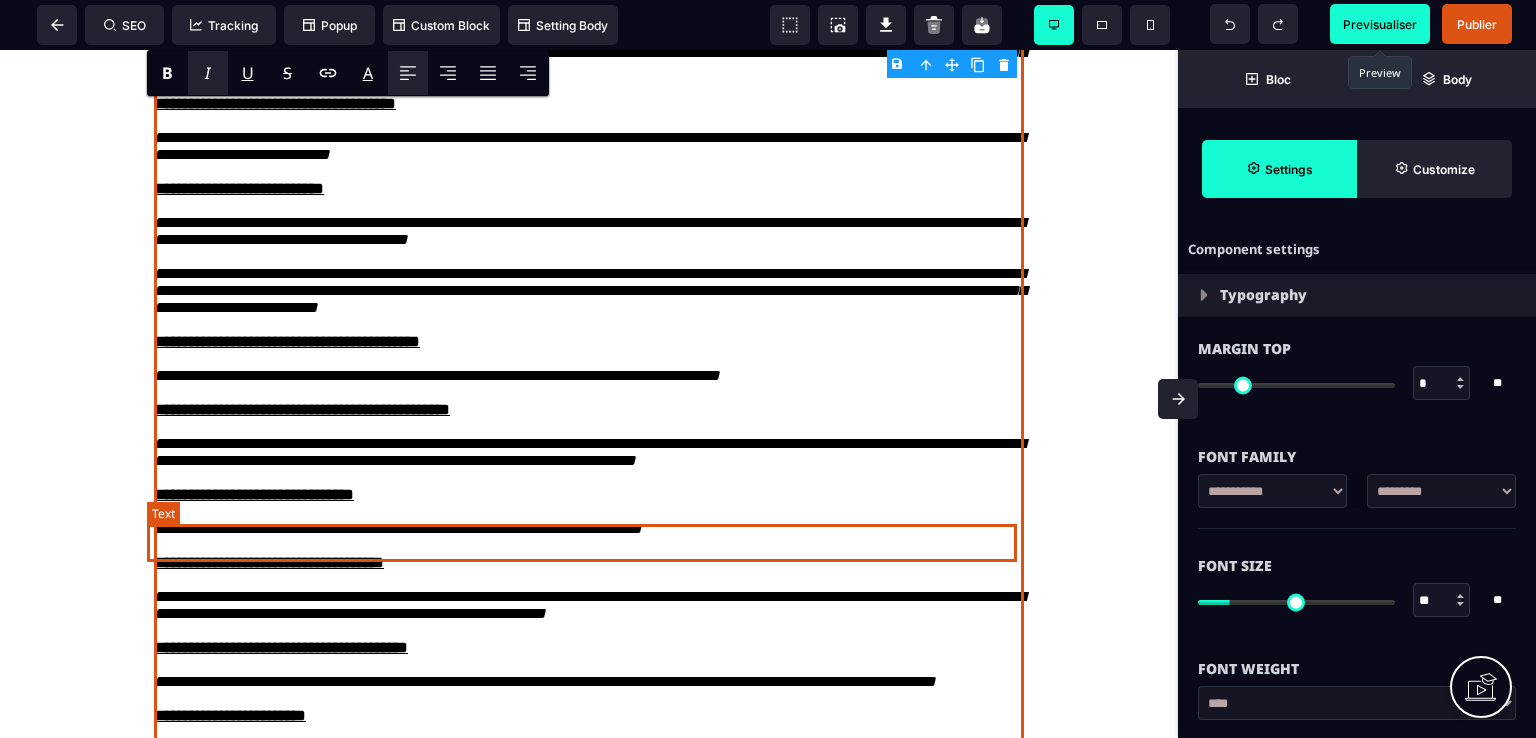 click on "**********" at bounding box center (589, 452) 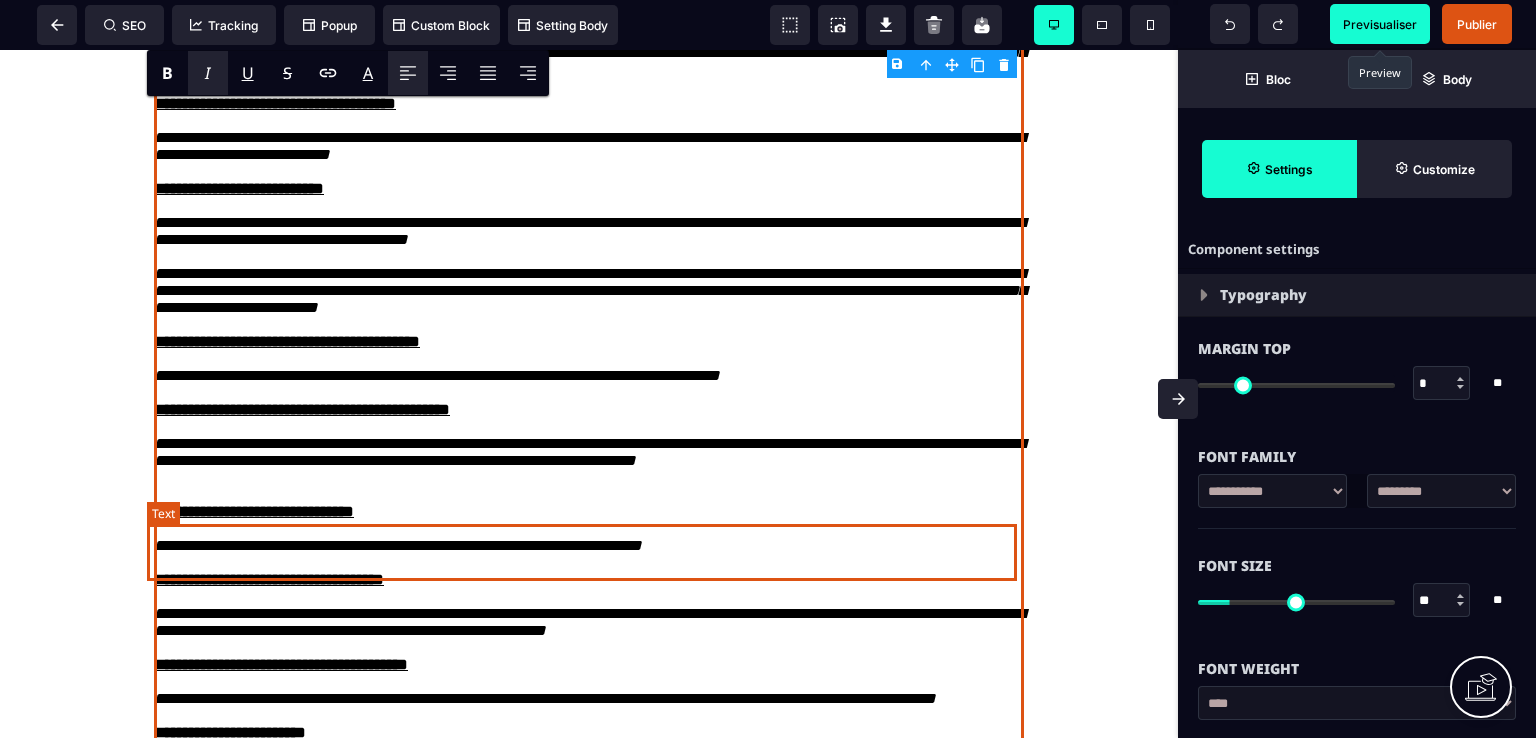 click on "**********" at bounding box center [589, 460] 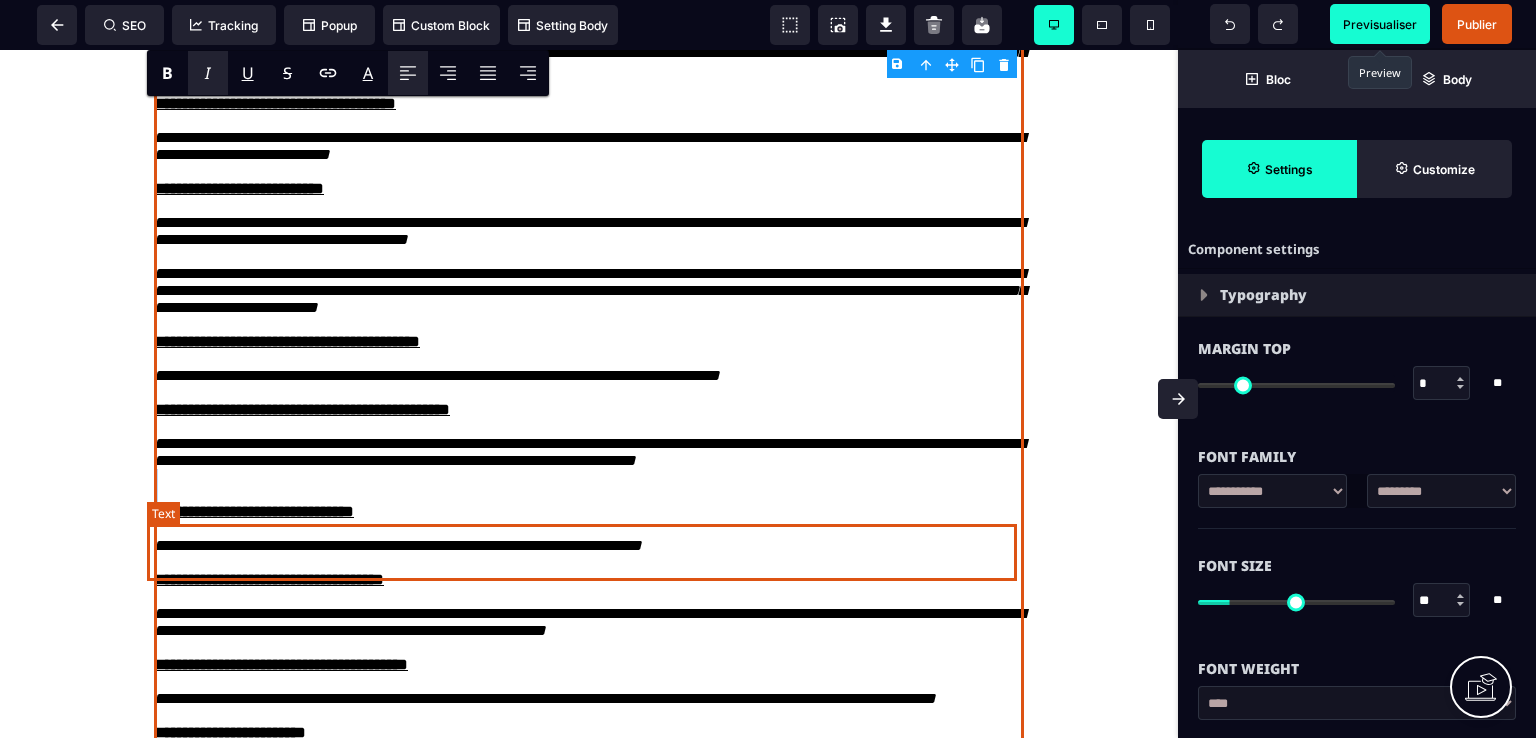click on "**********" at bounding box center [589, 460] 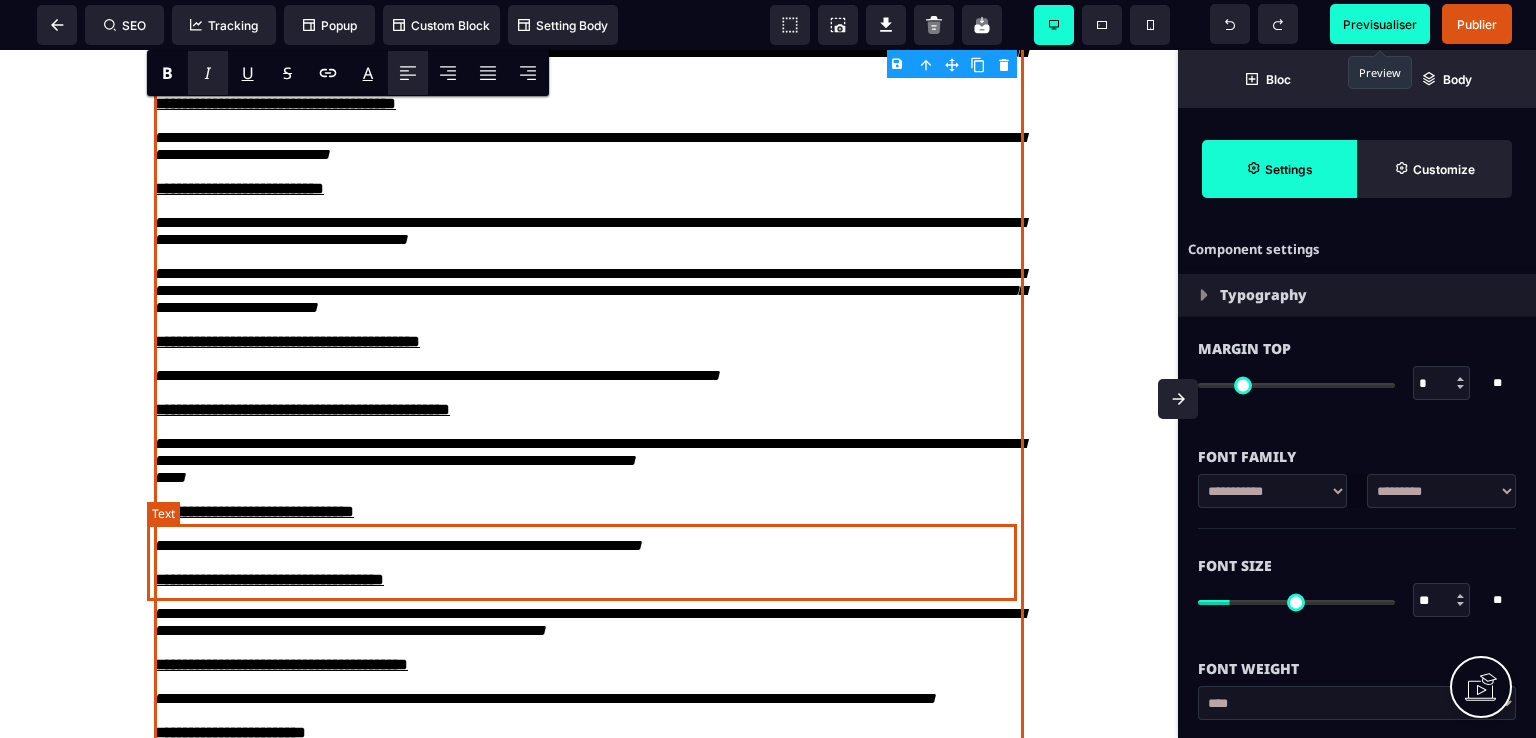 click on "**********" at bounding box center (589, 469) 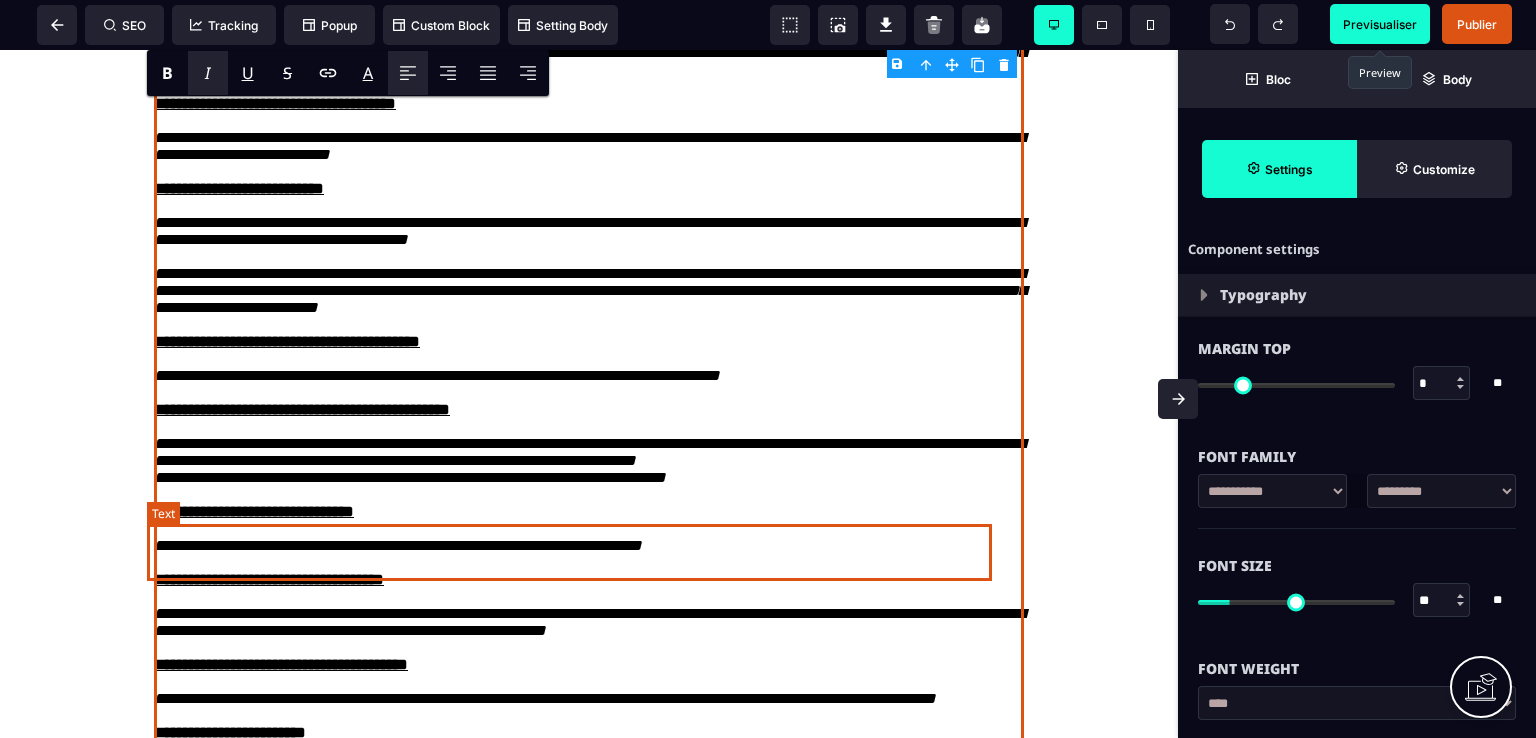 click on "**********" at bounding box center (589, 460) 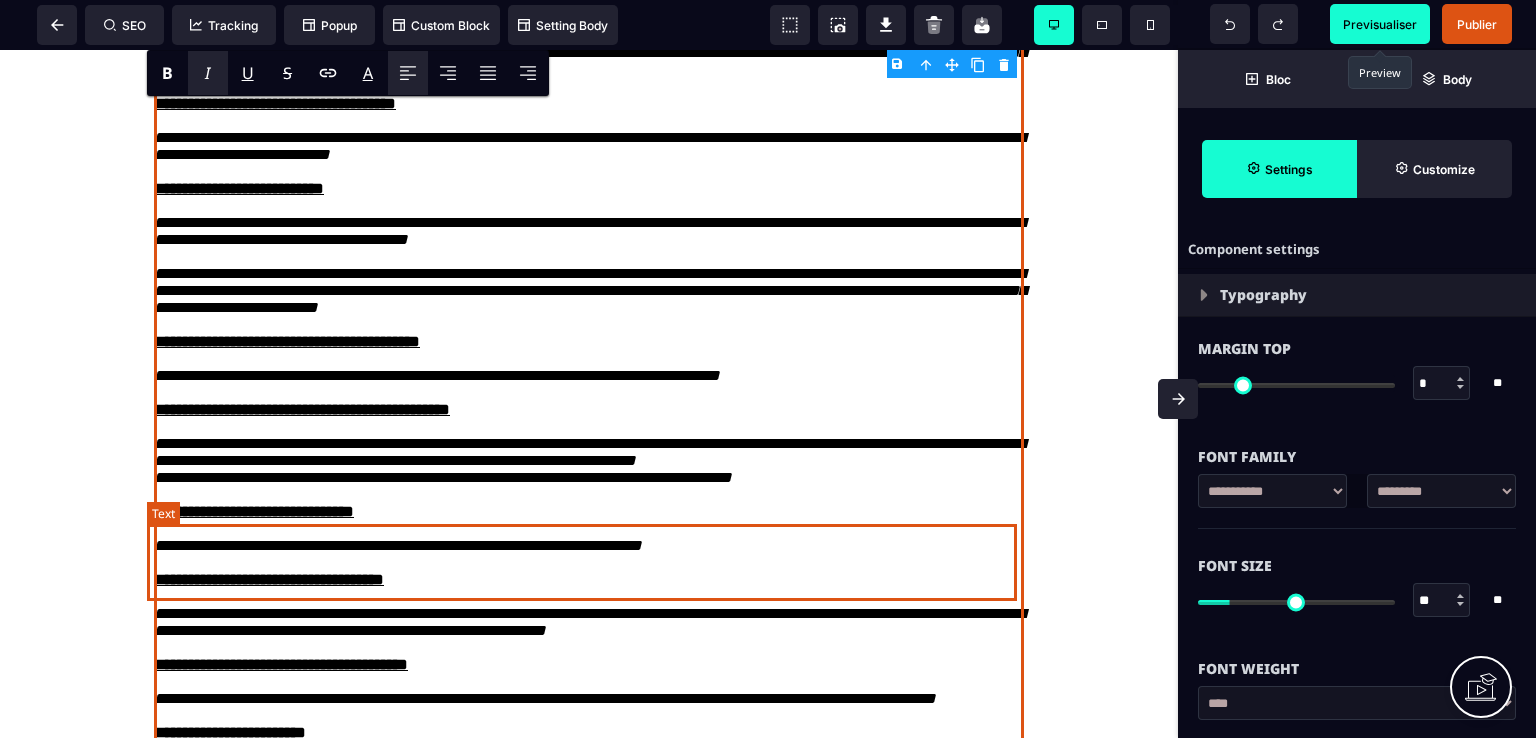 click on "**********" at bounding box center (589, 469) 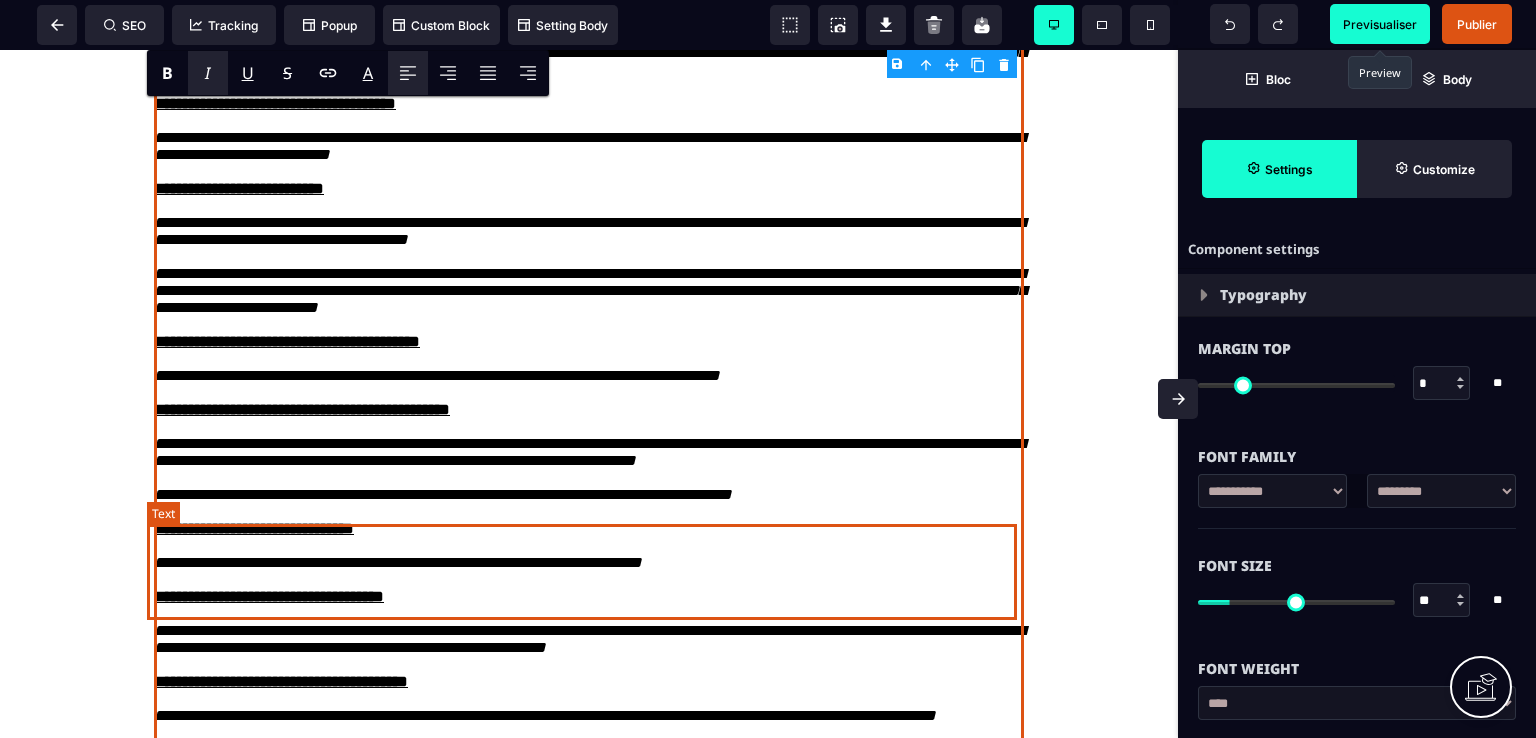 click on "**********" at bounding box center (589, 477) 